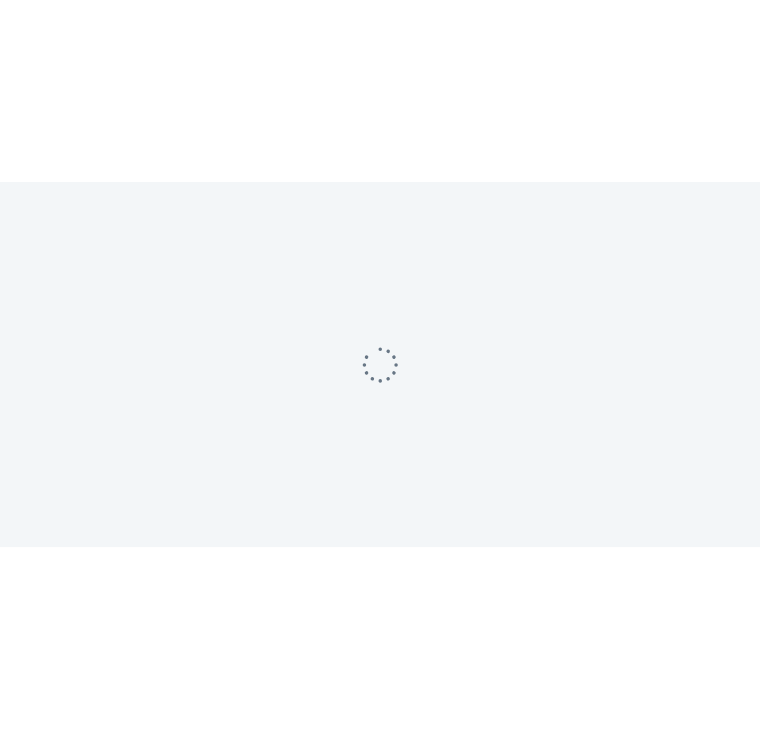scroll, scrollTop: 0, scrollLeft: 0, axis: both 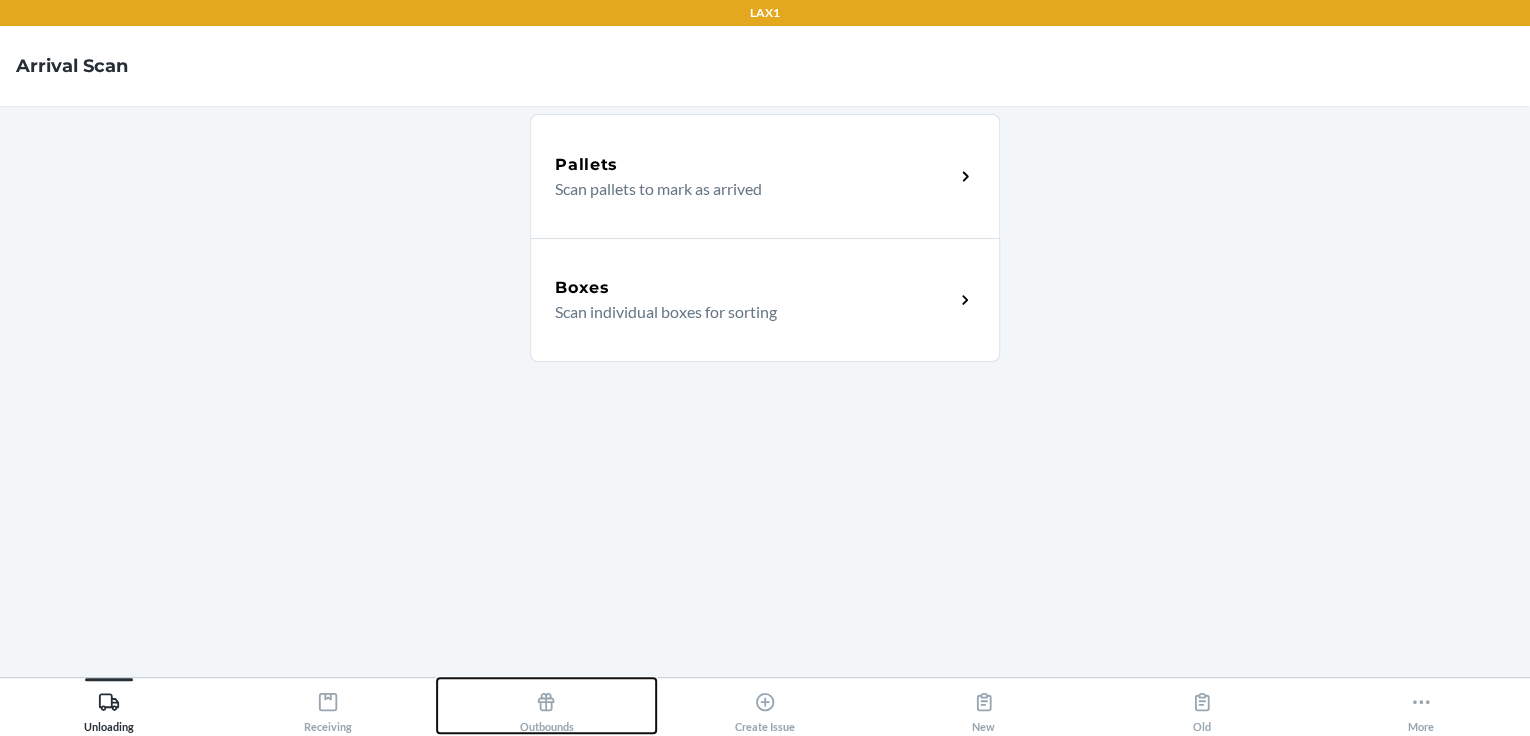 click on "Outbounds" at bounding box center [546, 705] 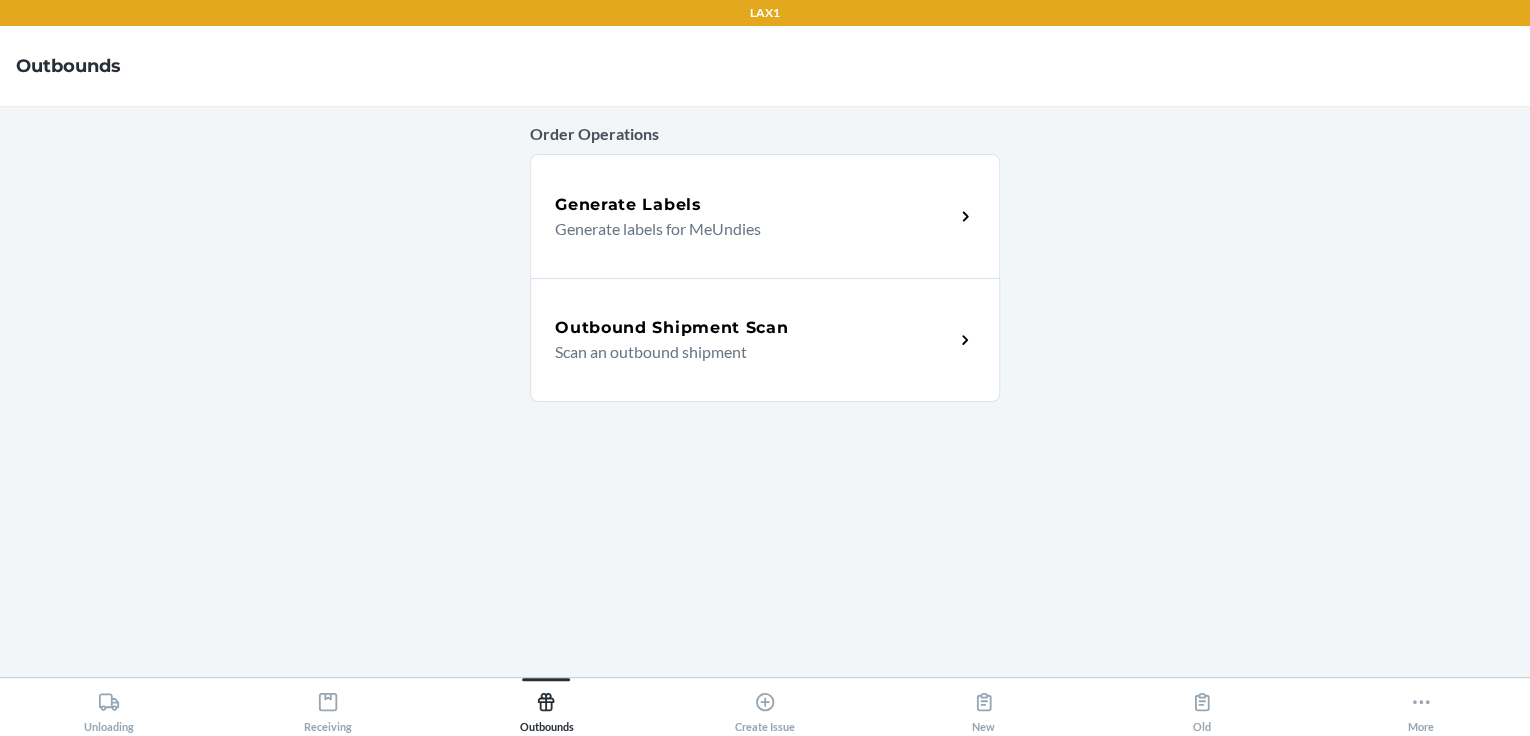 click on "Generate labels for MeUndies" at bounding box center (746, 229) 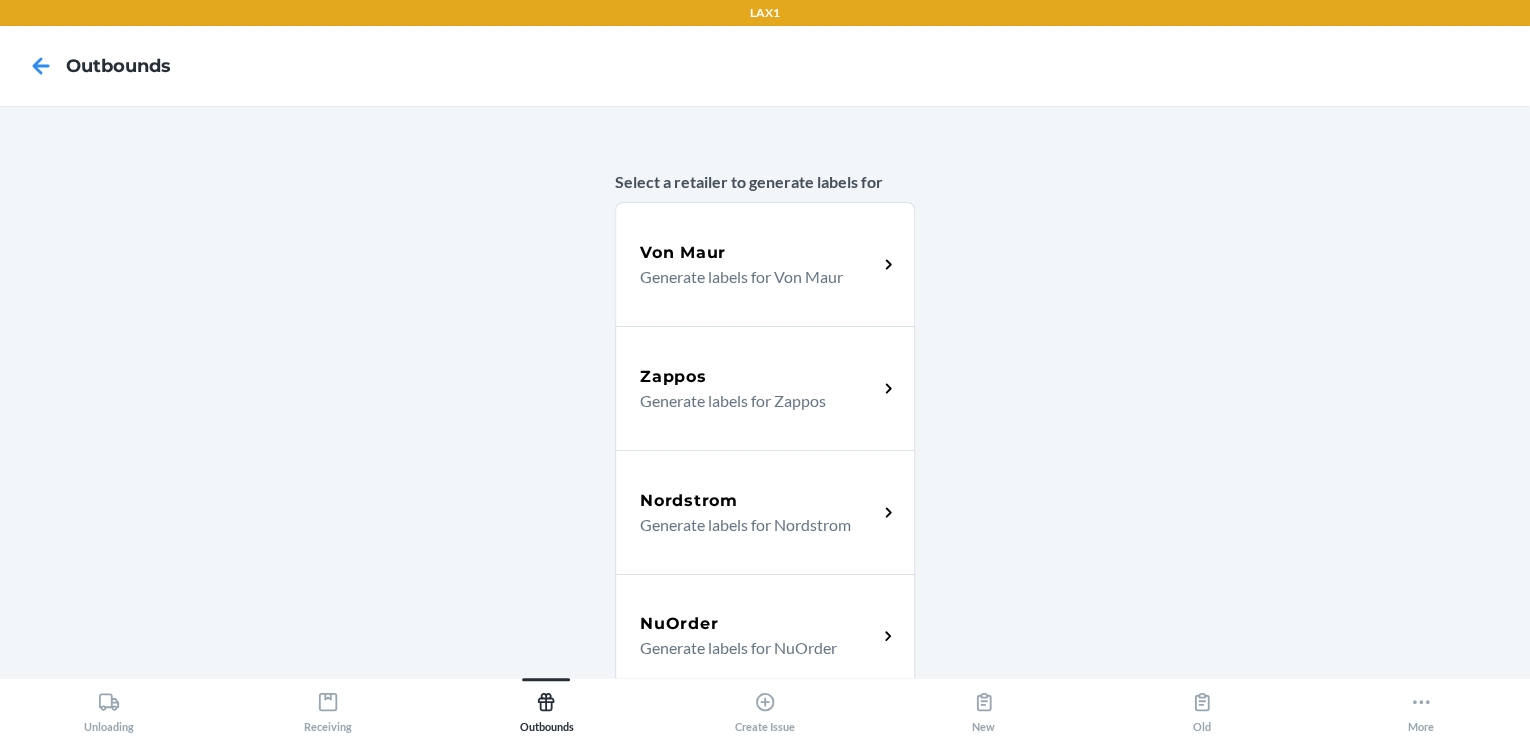 click on "Generate labels for Nordstrom" at bounding box center [750, 525] 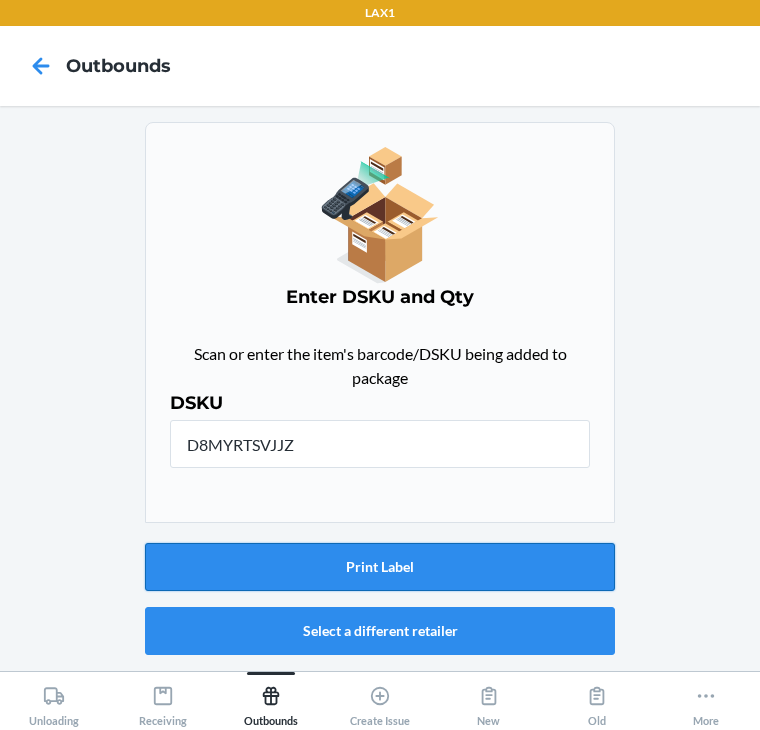 click on "Print Label" at bounding box center [380, 567] 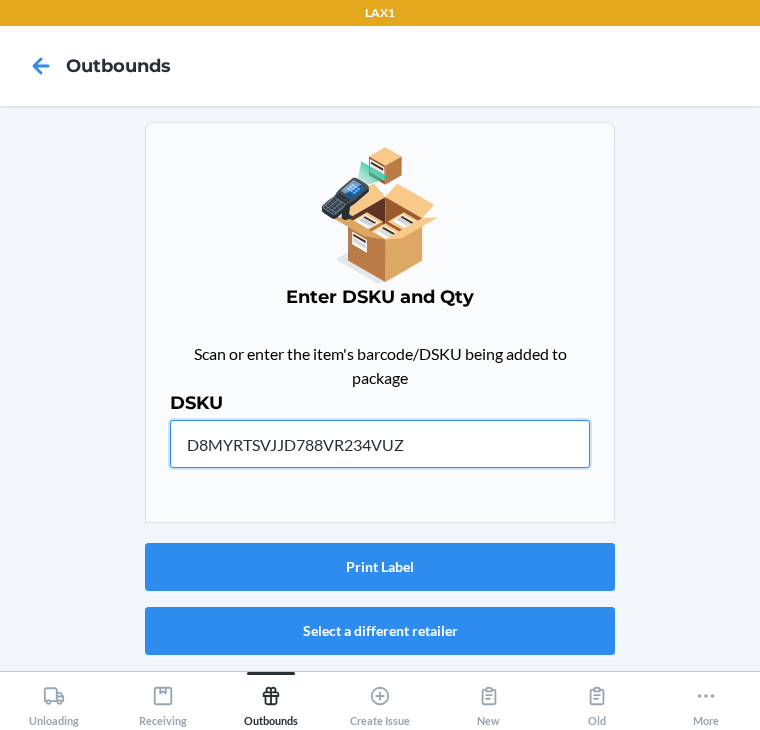 click on "D8MYRTSVJJD788VR234VUZ" at bounding box center (380, 444) 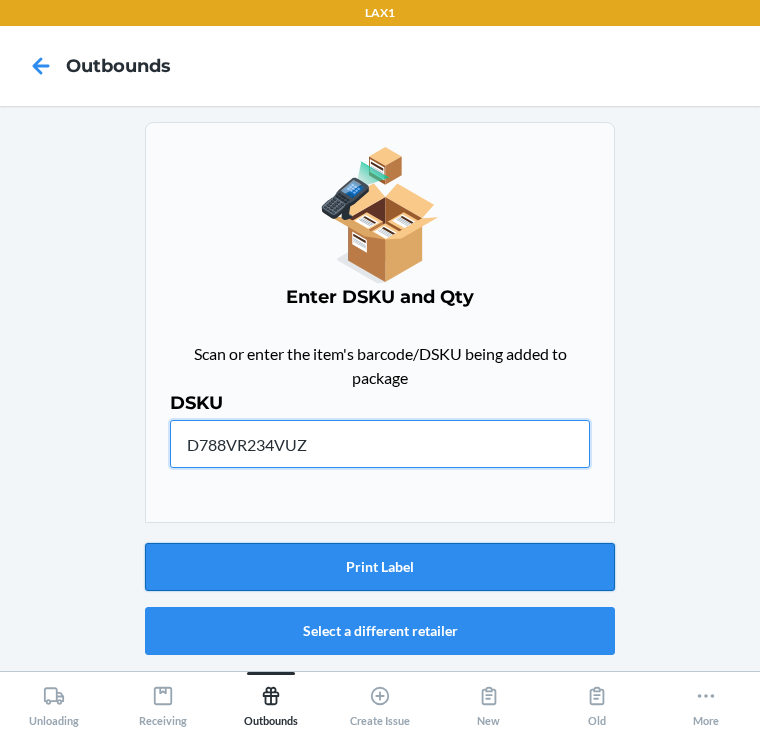 type on "D788VR234VUZ" 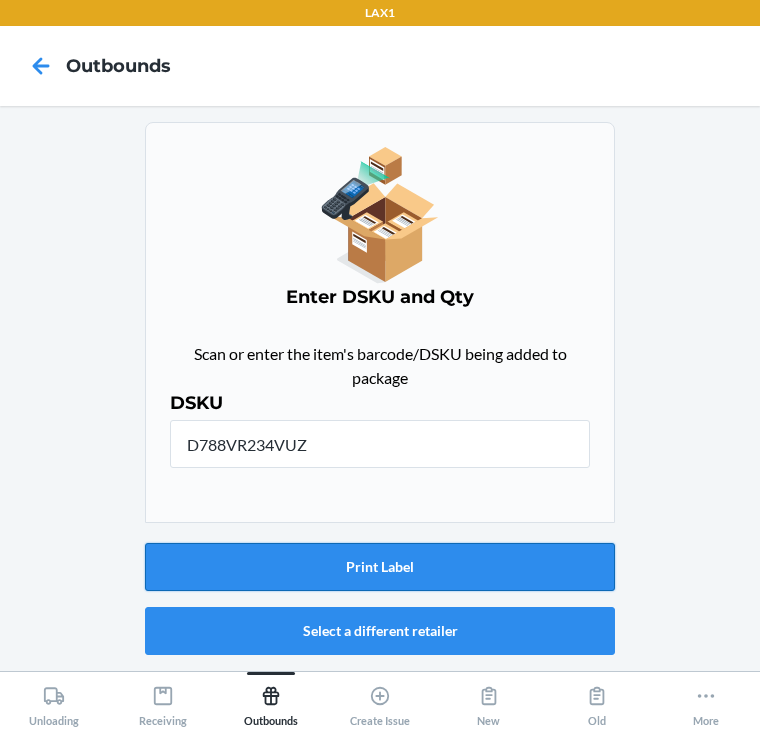 click on "Print Label" at bounding box center [380, 567] 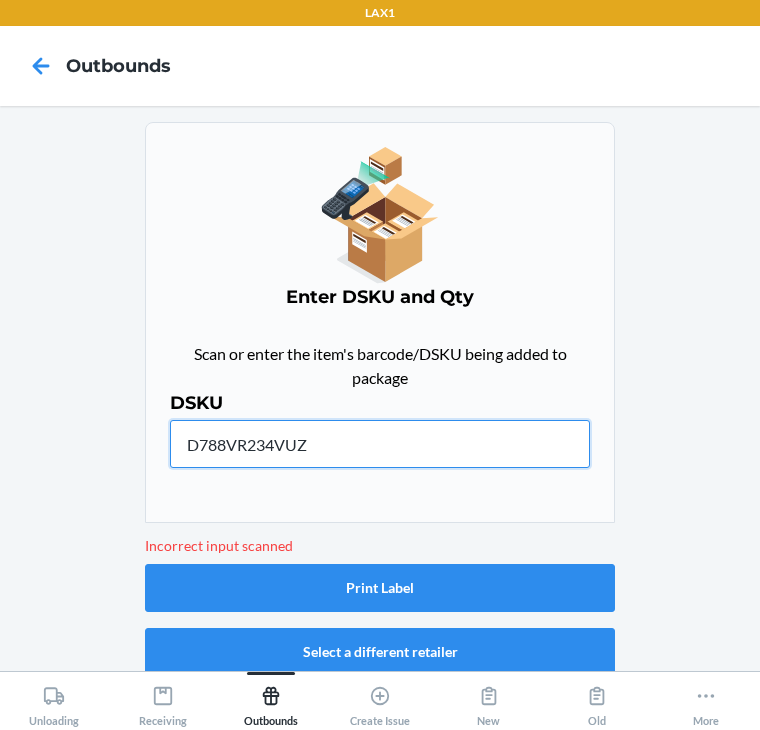click on "D788VR234VUZ" at bounding box center [380, 444] 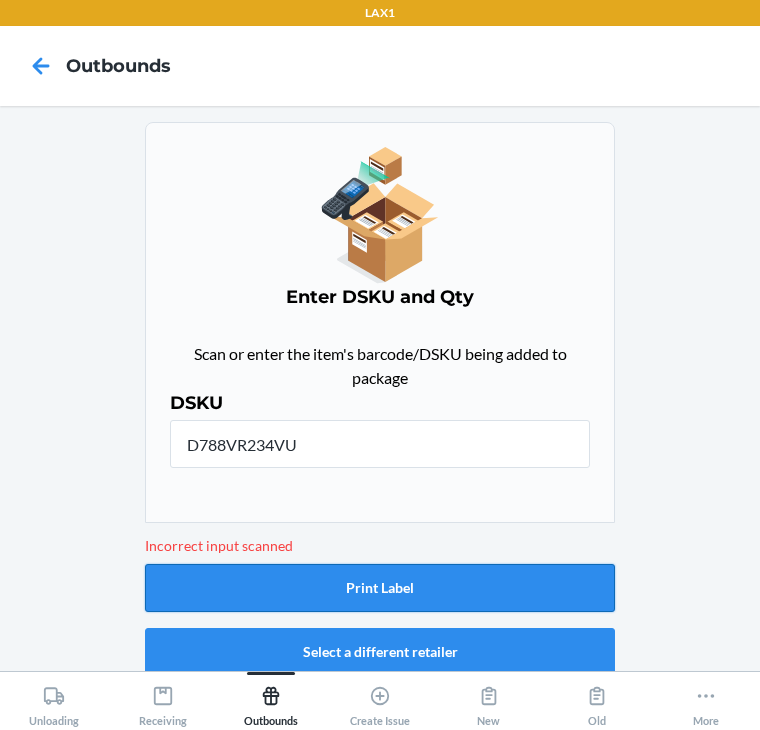 click on "Print Label" at bounding box center [380, 588] 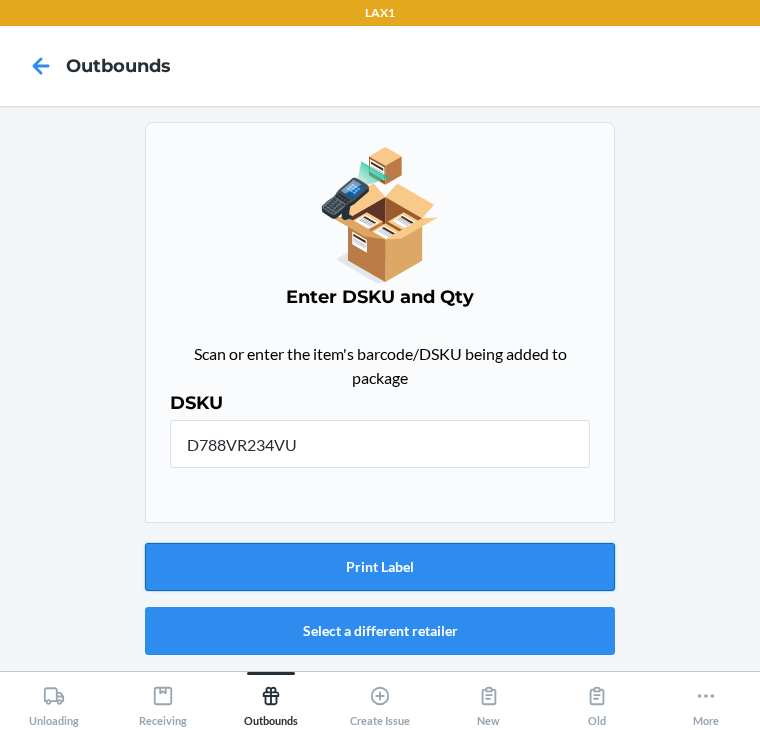 click on "Print Label" at bounding box center (380, 567) 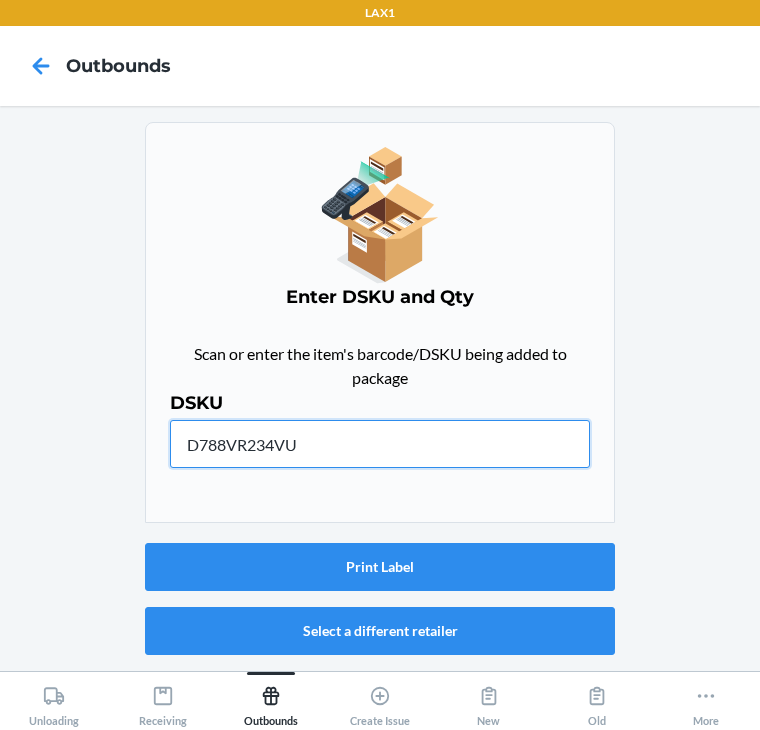 click on "D788VR234VU" at bounding box center (380, 444) 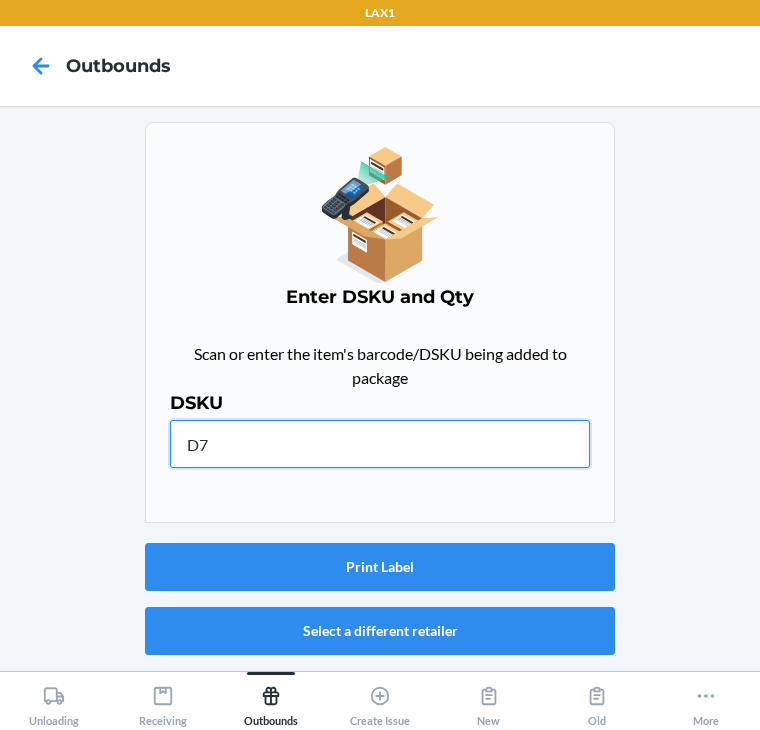 type on "D" 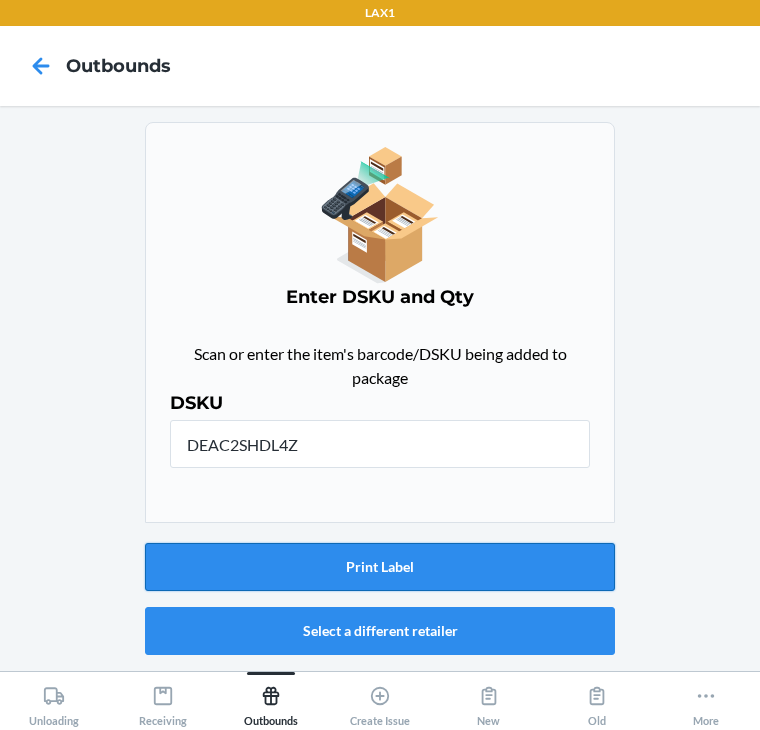 click on "Print Label" at bounding box center (380, 567) 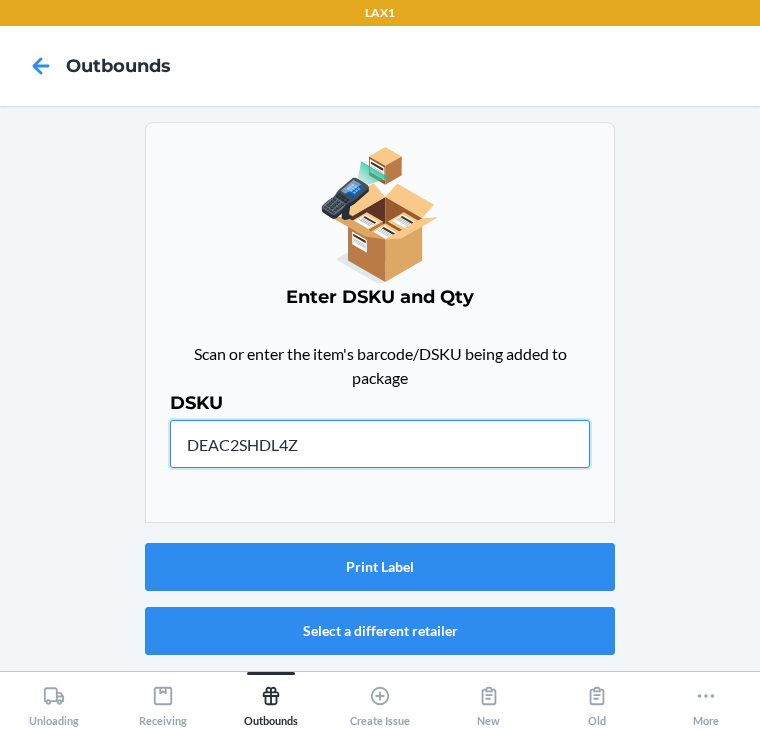 click on "DEAC2SHDL4Z" at bounding box center (380, 444) 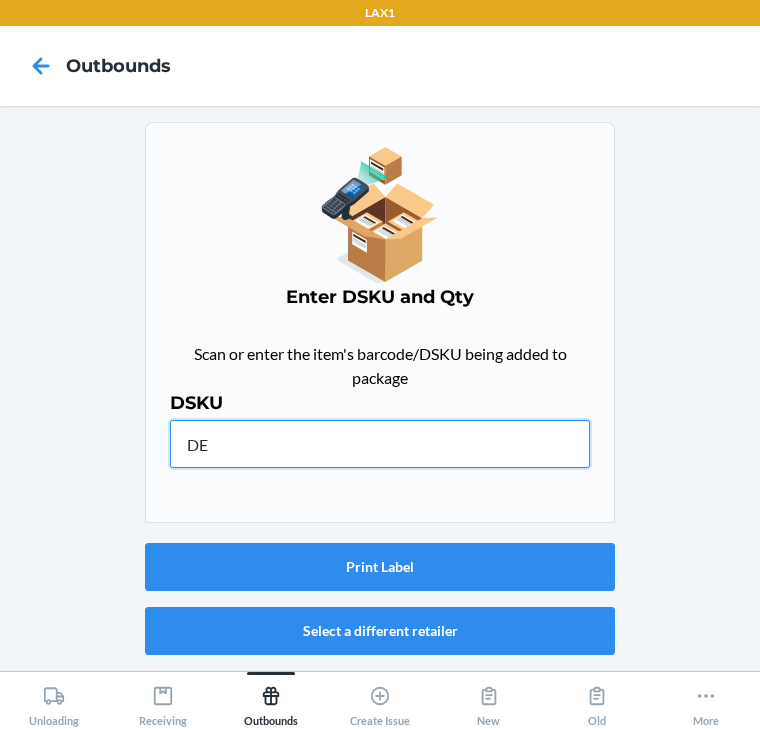 type on "D" 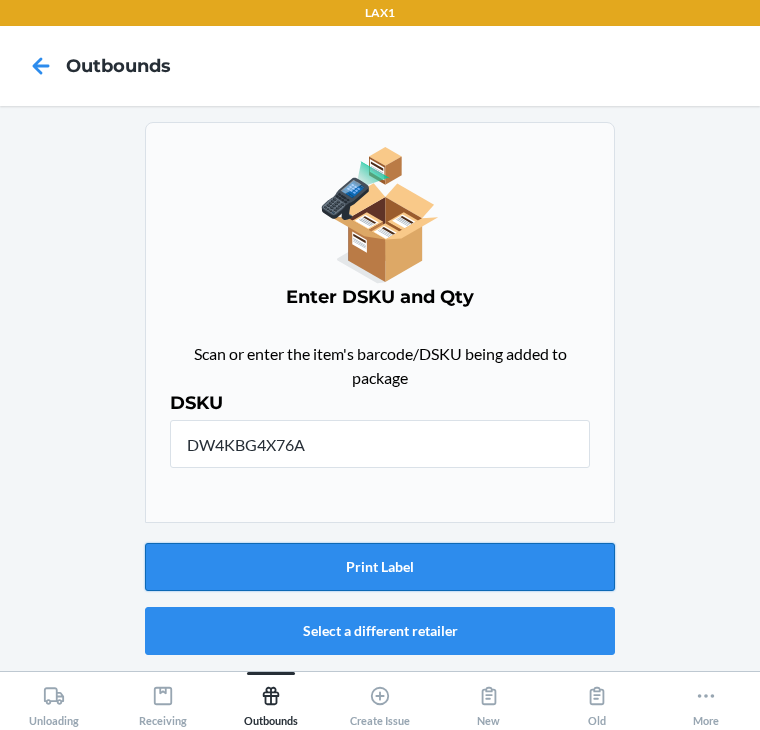 click on "Print Label" at bounding box center [380, 567] 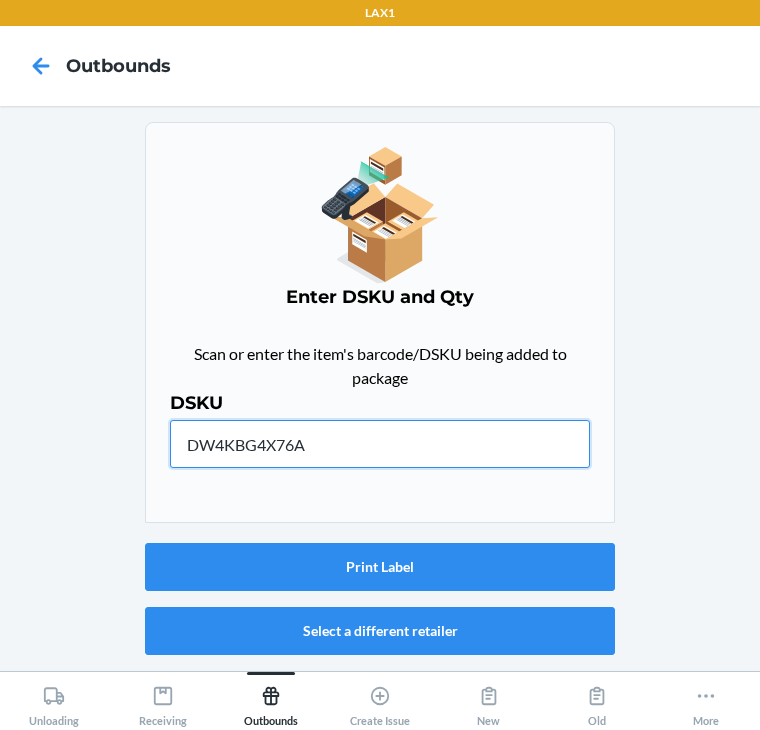 click on "DW4KBG4X76A" at bounding box center [380, 444] 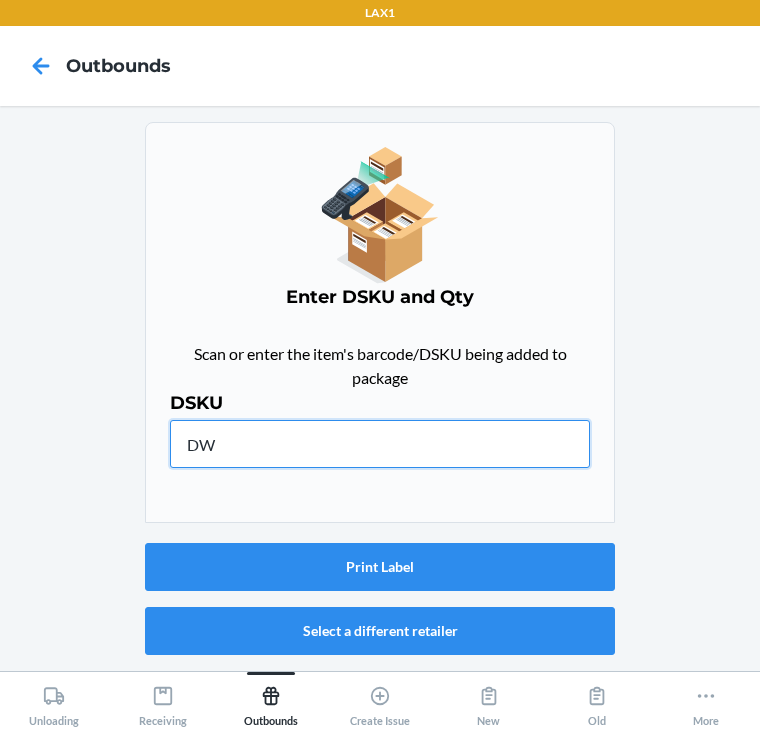 type on "D" 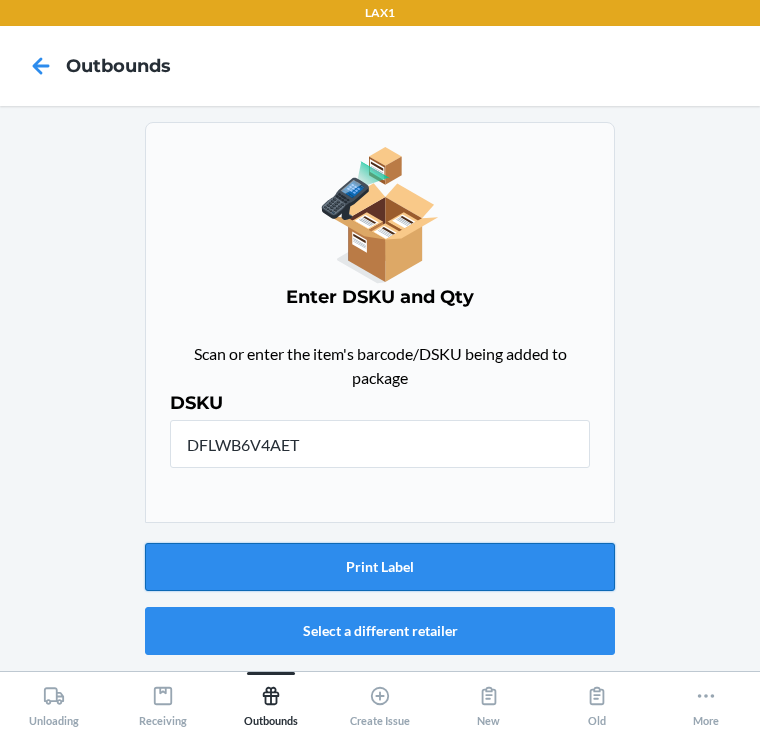 click on "Print Label" at bounding box center (380, 567) 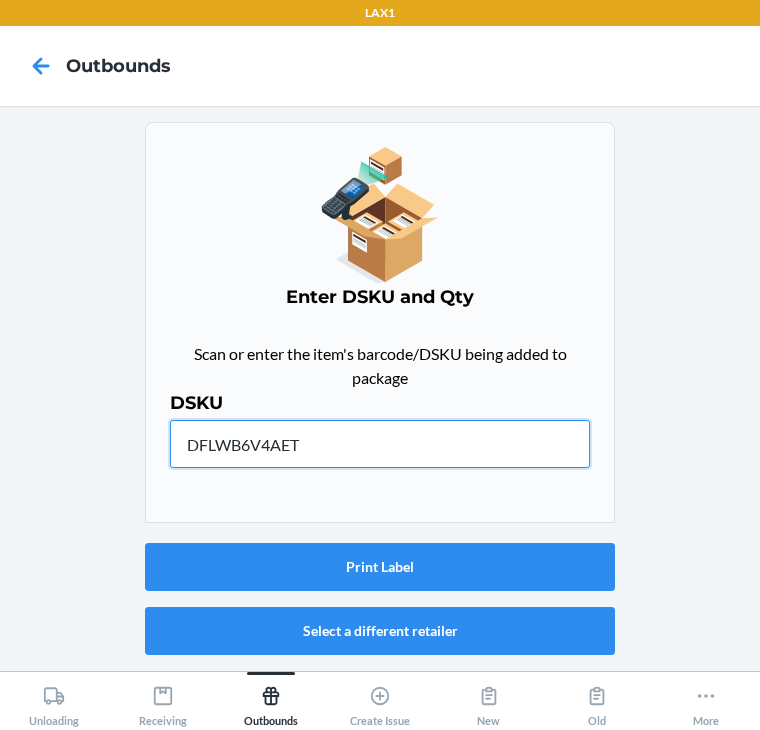click on "DFLWB6V4AET" at bounding box center [380, 444] 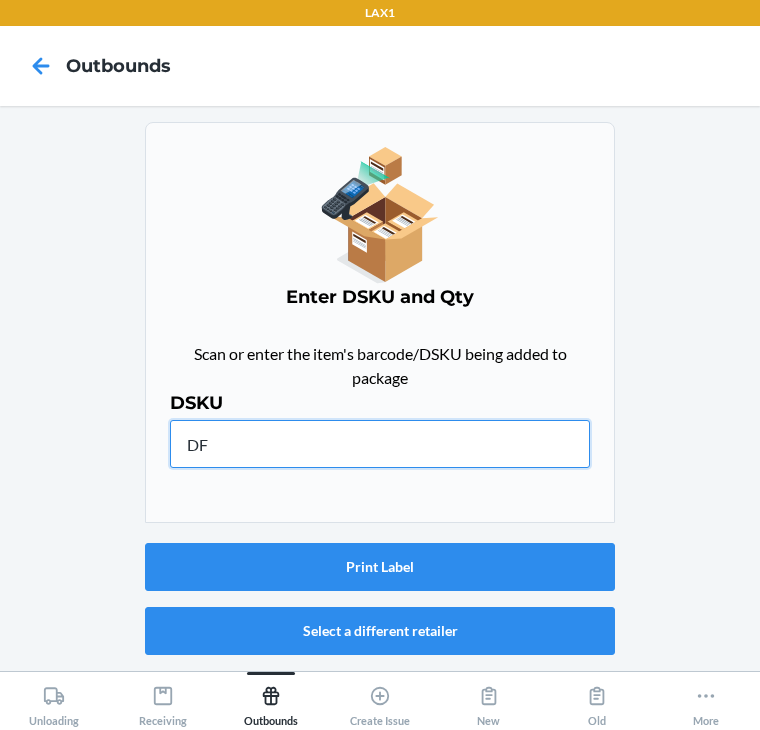 type on "D" 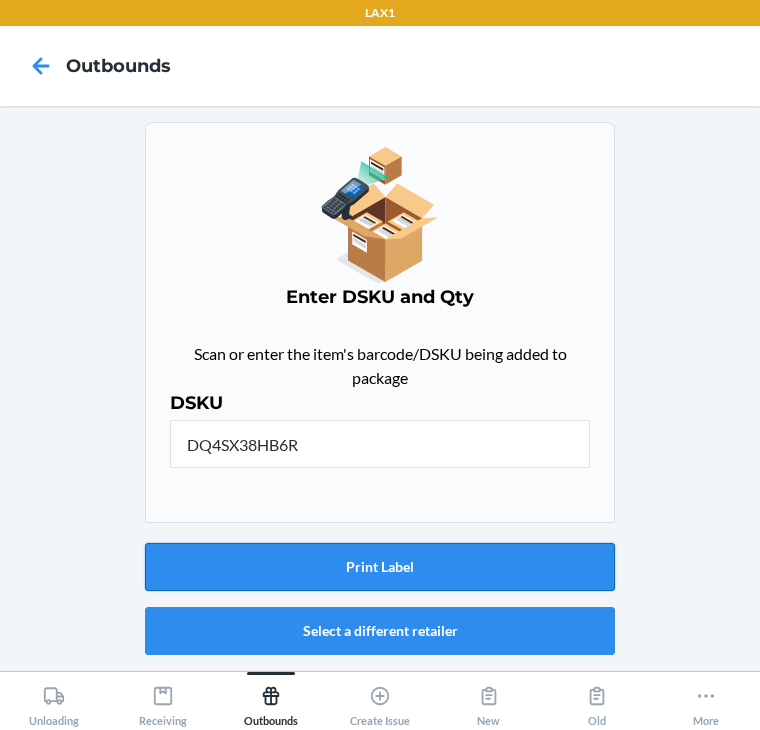 click on "Print Label" at bounding box center (380, 567) 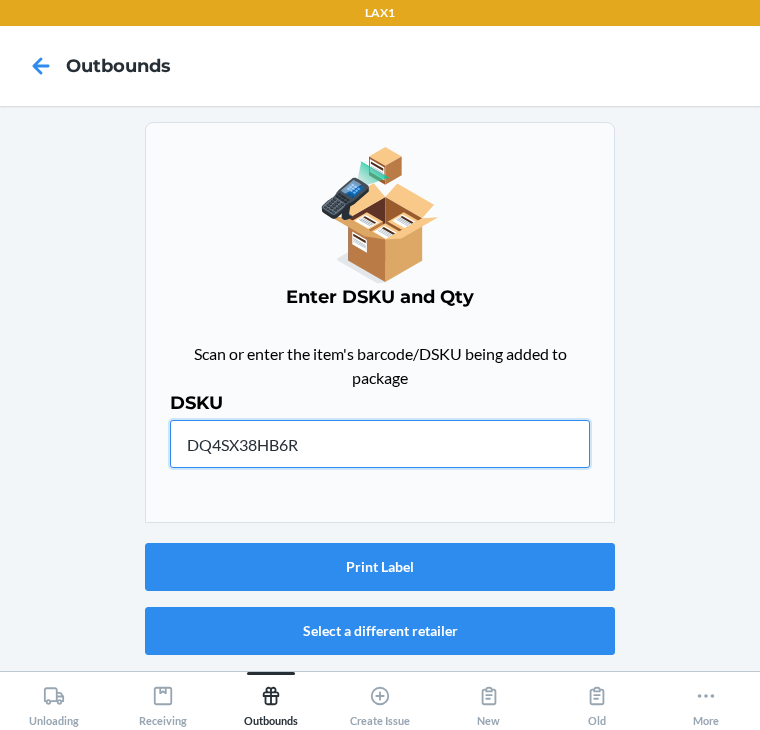 click on "DQ4SX38HB6R" at bounding box center (380, 444) 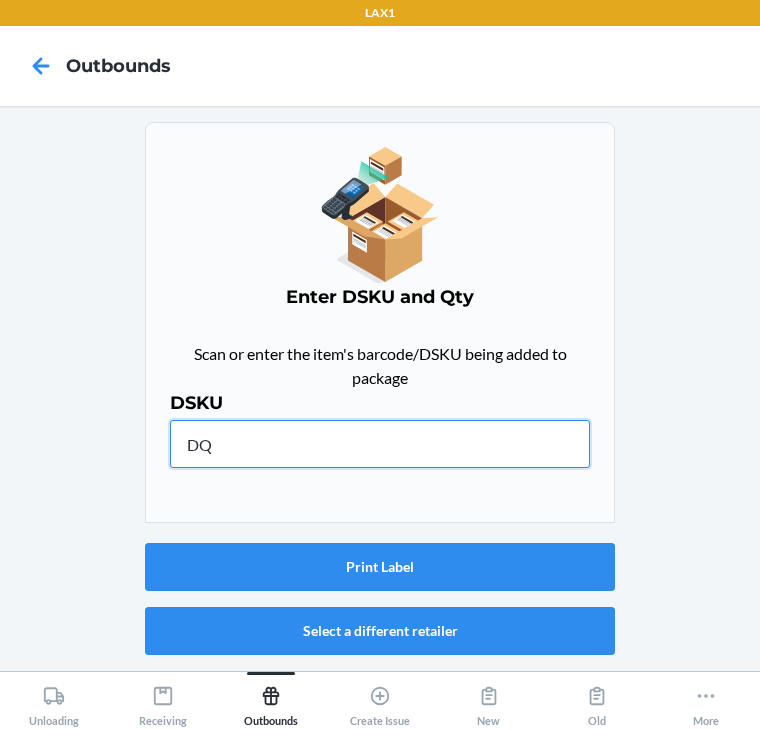 type on "D" 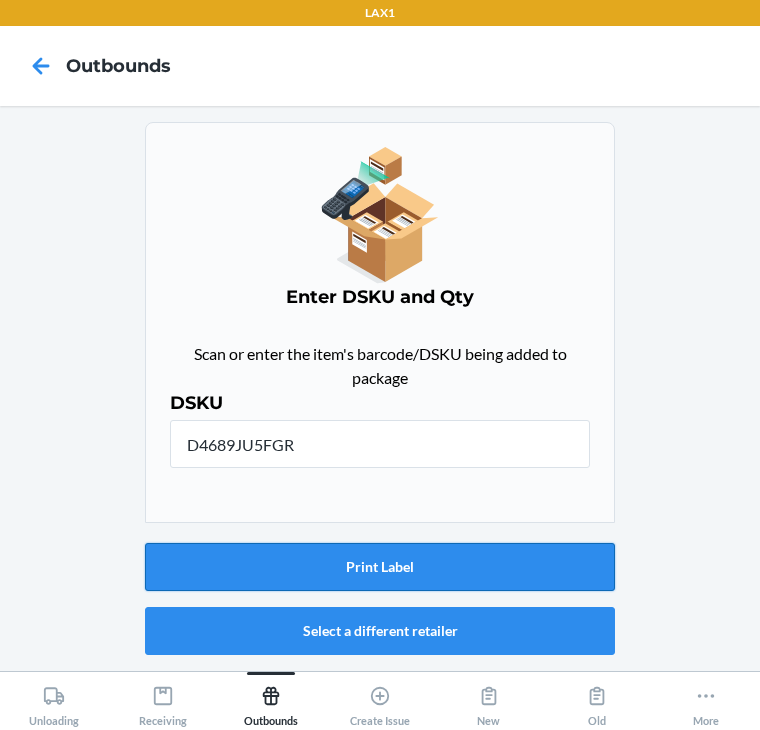 click on "Print Label" at bounding box center (380, 567) 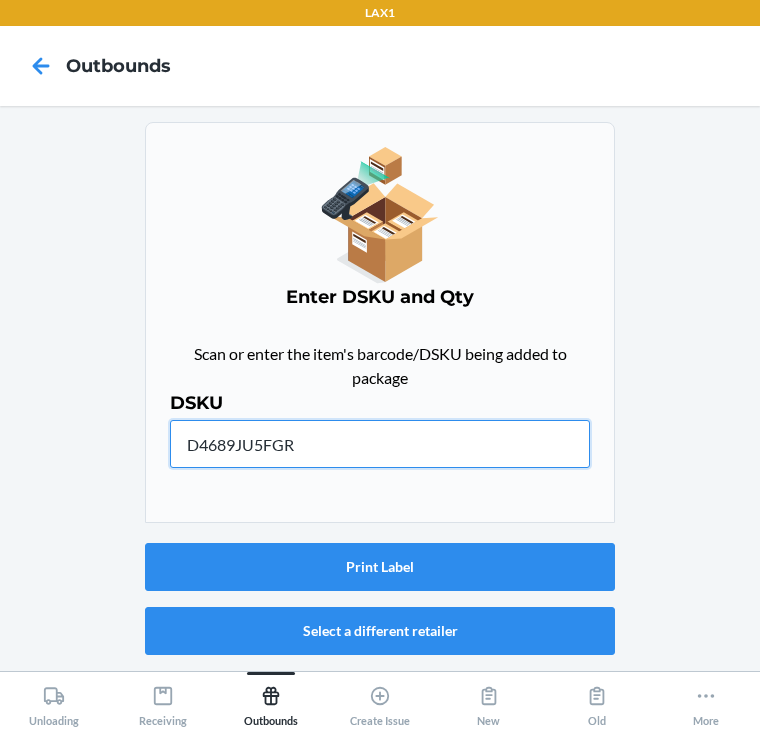 click on "D4689JU5FGR" at bounding box center [380, 444] 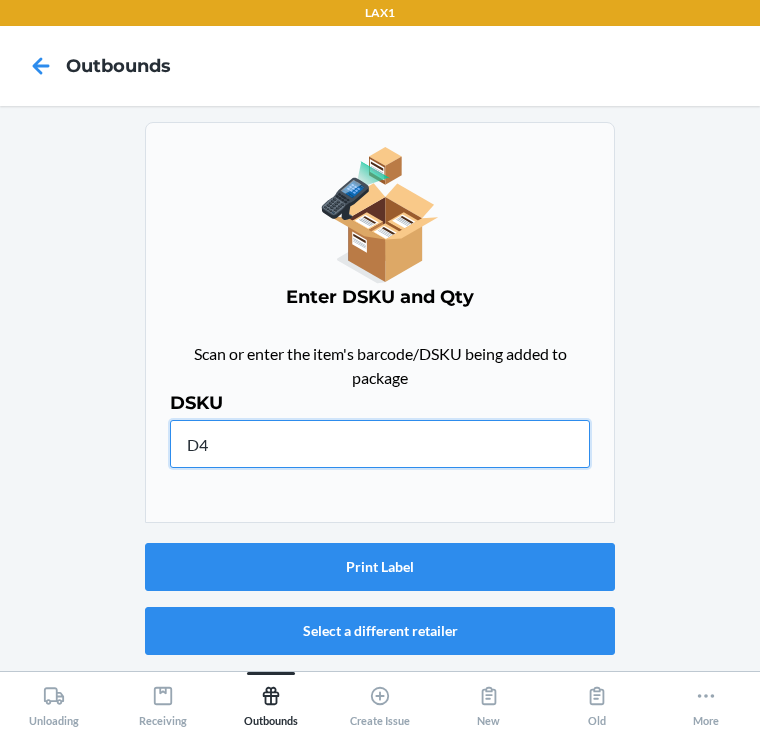 type on "D" 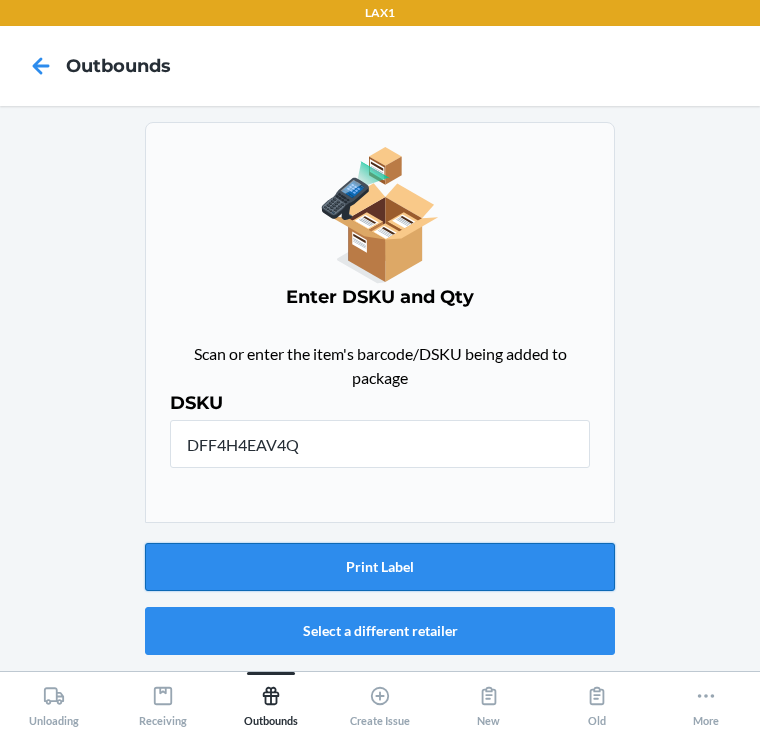 click on "Print Label" at bounding box center [380, 567] 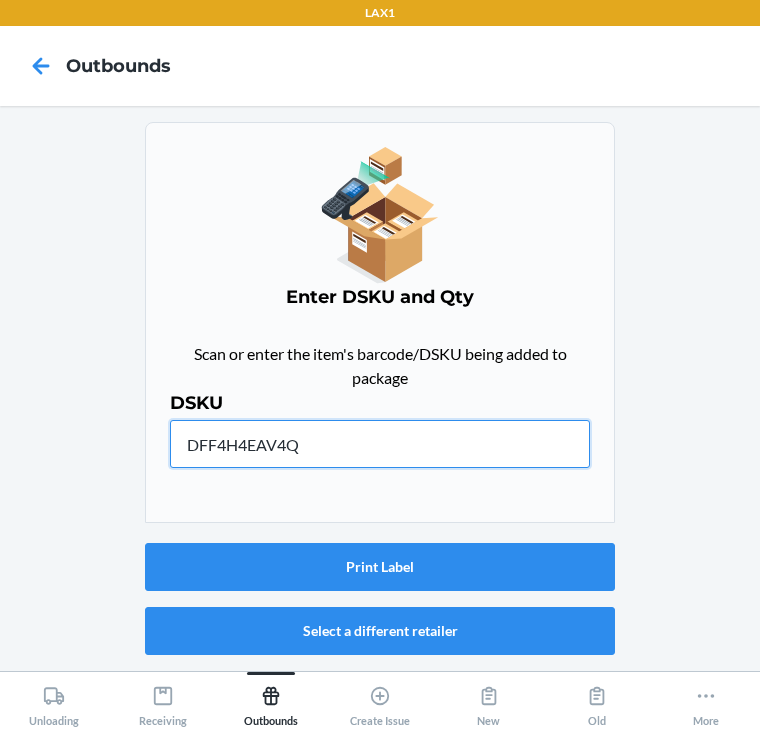 click on "DFF4H4EAV4Q" at bounding box center [380, 444] 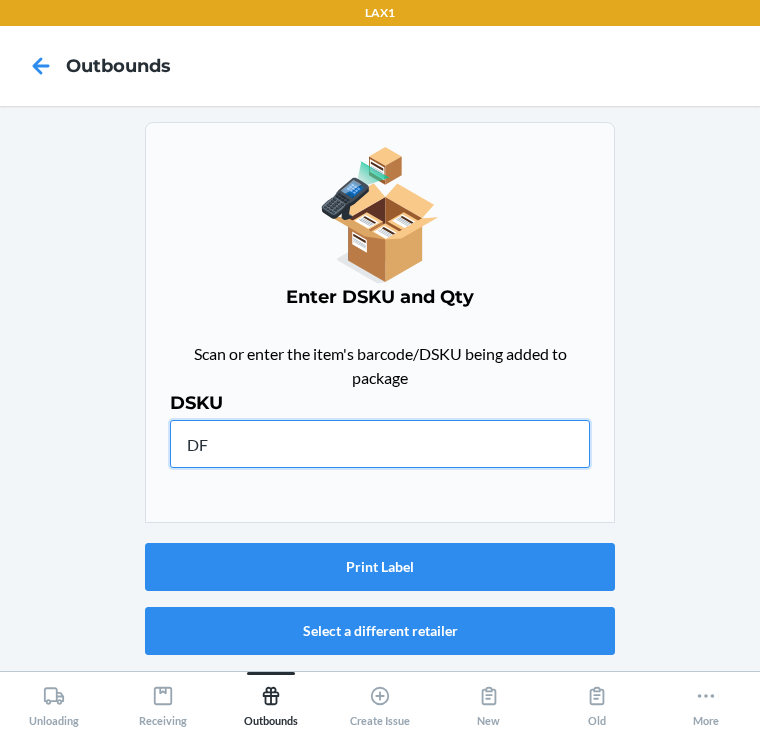 type on "D" 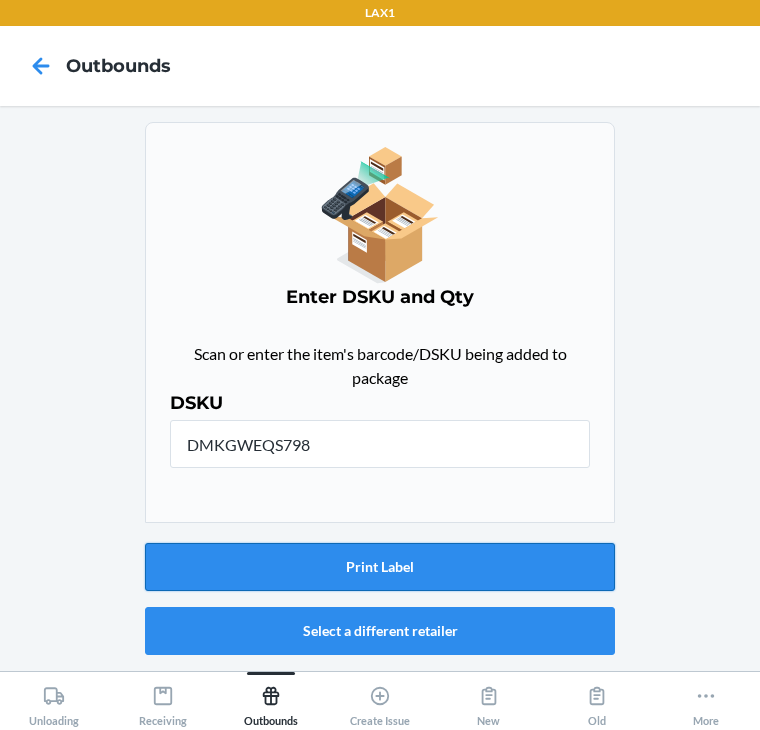 click on "Print Label" at bounding box center [380, 567] 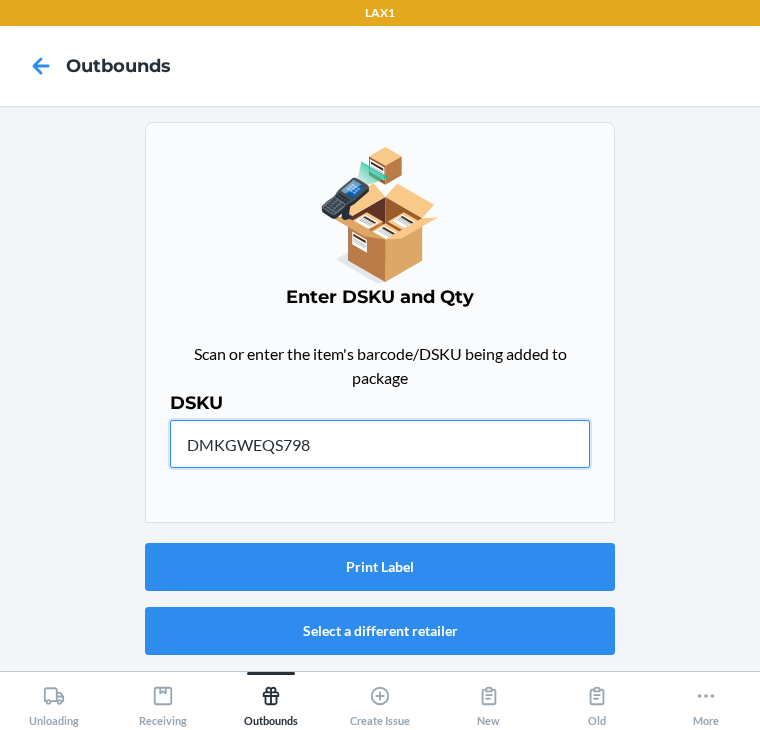 click on "DMKGWEQS798" at bounding box center (380, 444) 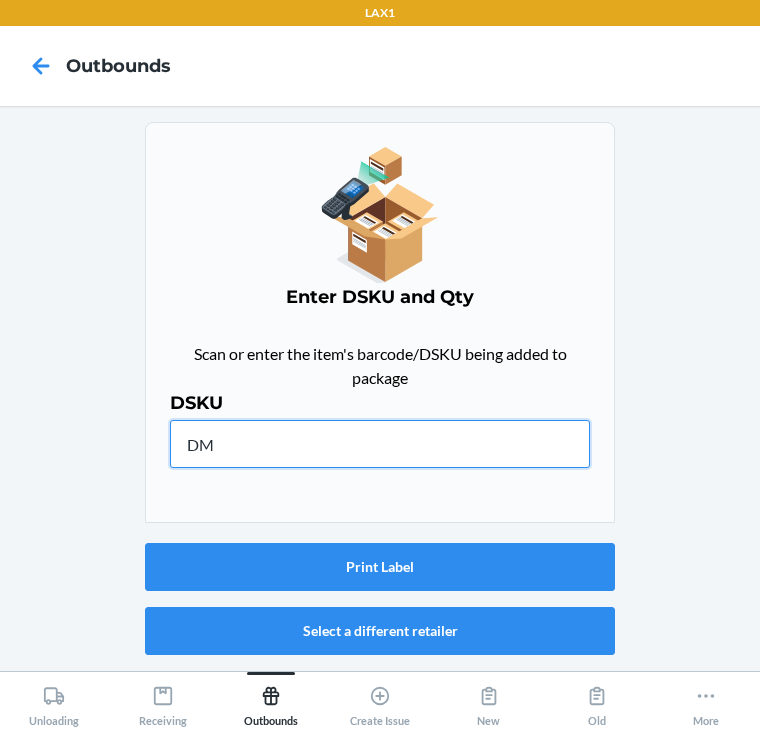 type on "D" 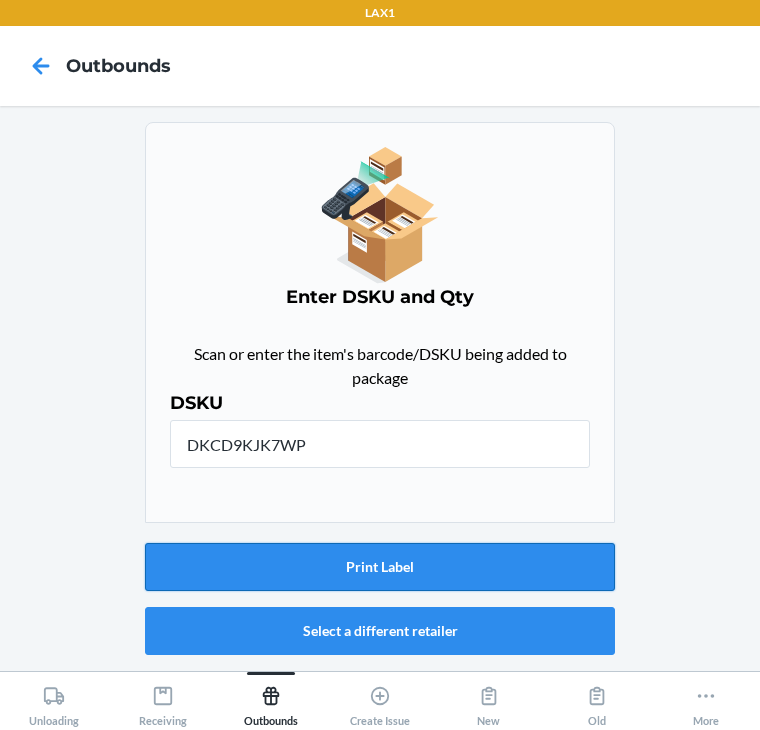 click on "Print Label" at bounding box center [380, 567] 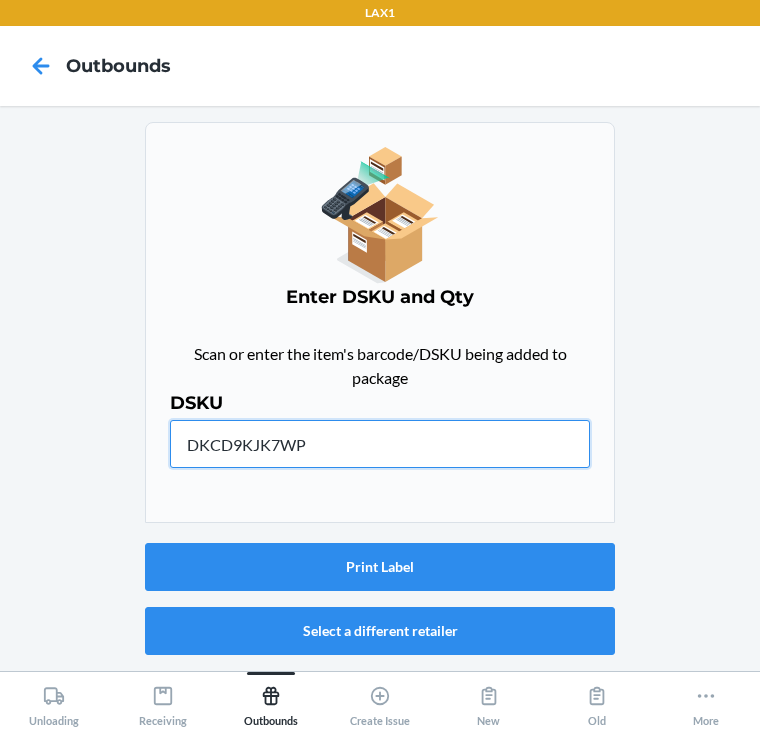 click on "DKCD9KJK7WP" at bounding box center [380, 444] 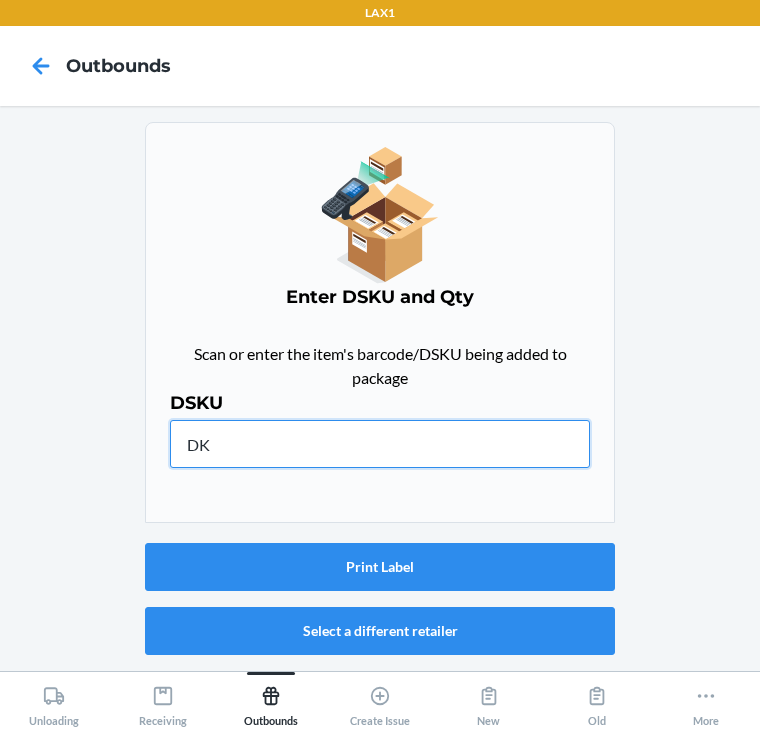 type on "D" 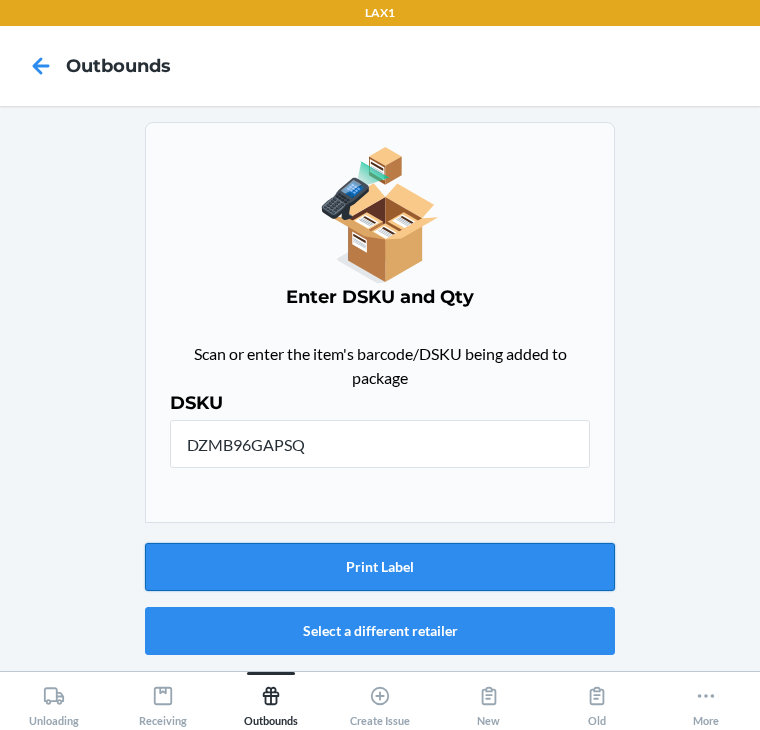 click on "Print Label" at bounding box center (380, 567) 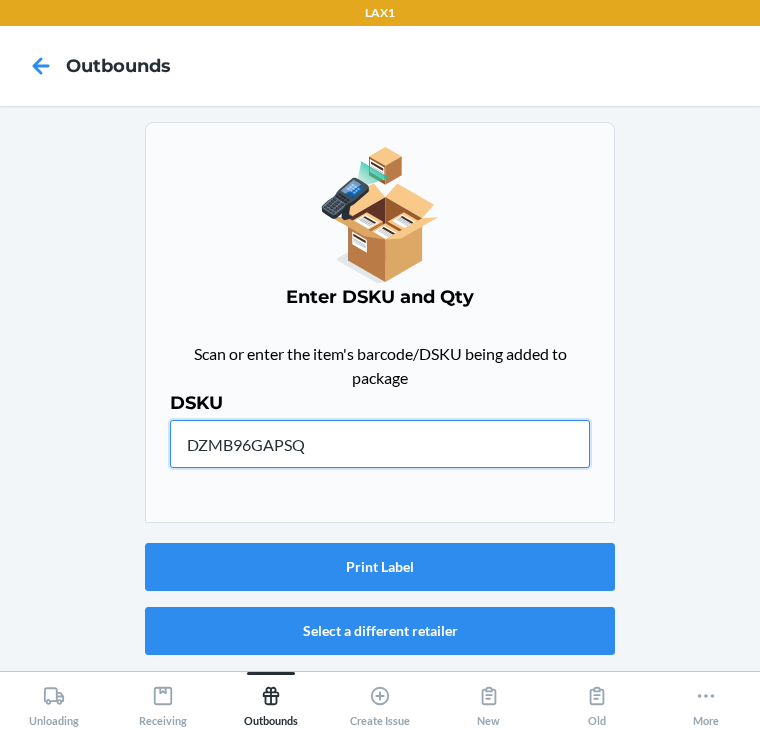 click on "DZMB96GAPSQ" at bounding box center (380, 444) 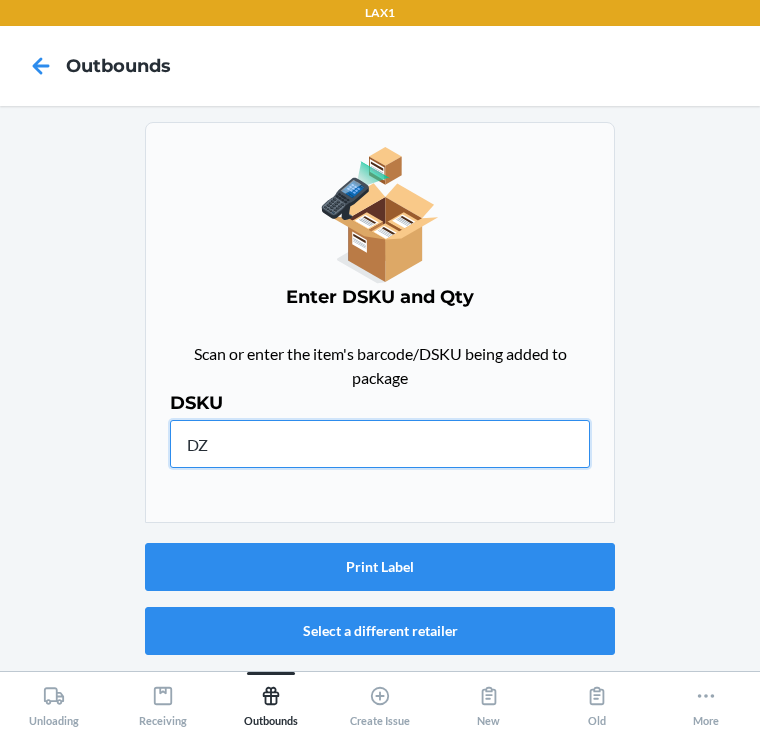 type on "D" 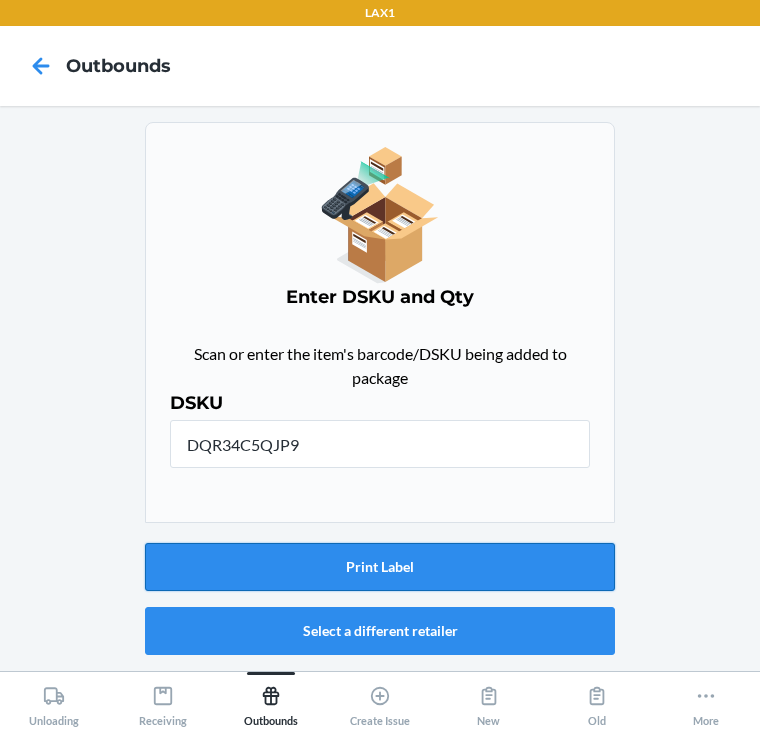 click on "Print Label" at bounding box center (380, 567) 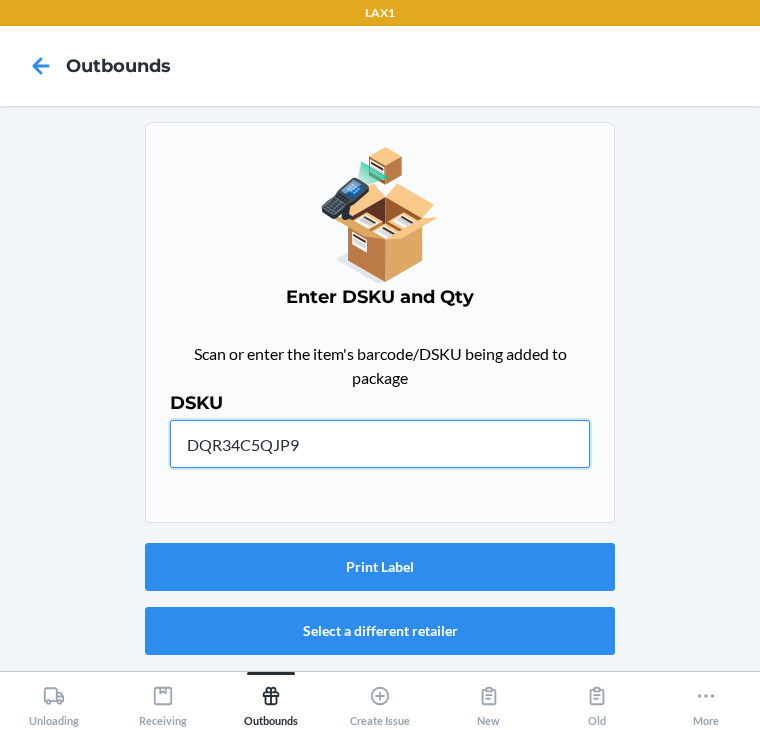 click on "DQR34C5QJP9" at bounding box center (380, 444) 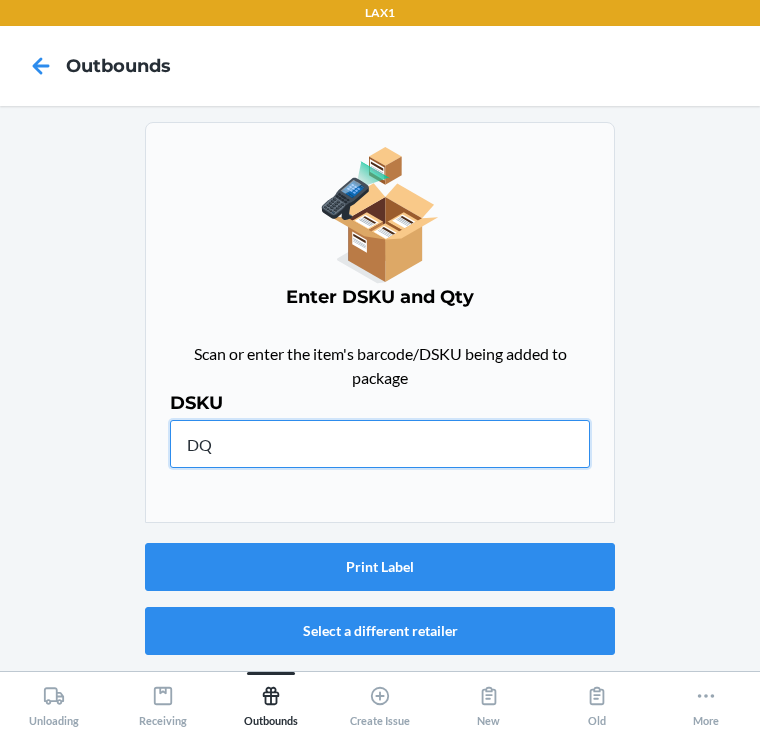 type on "D" 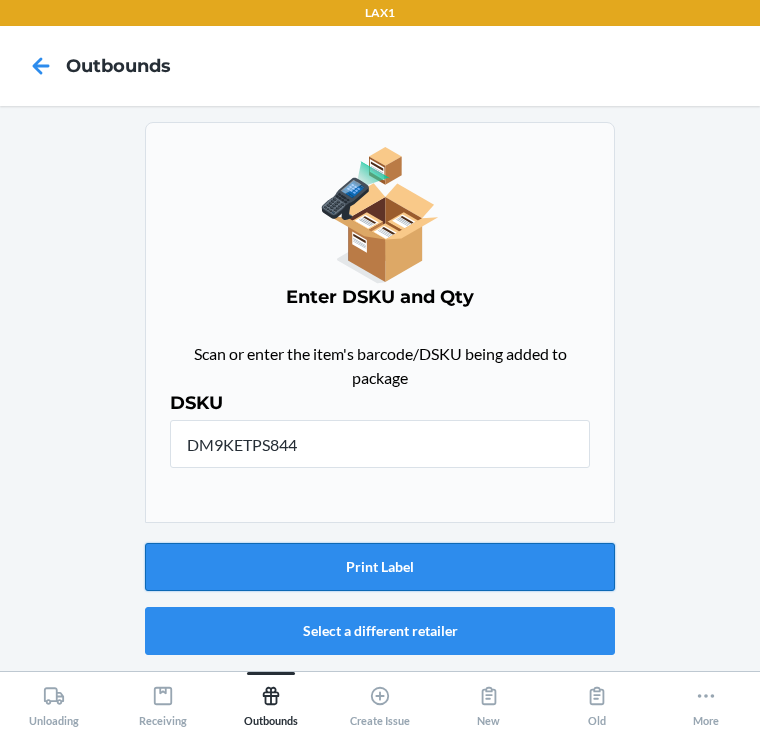 click on "Print Label" at bounding box center [380, 567] 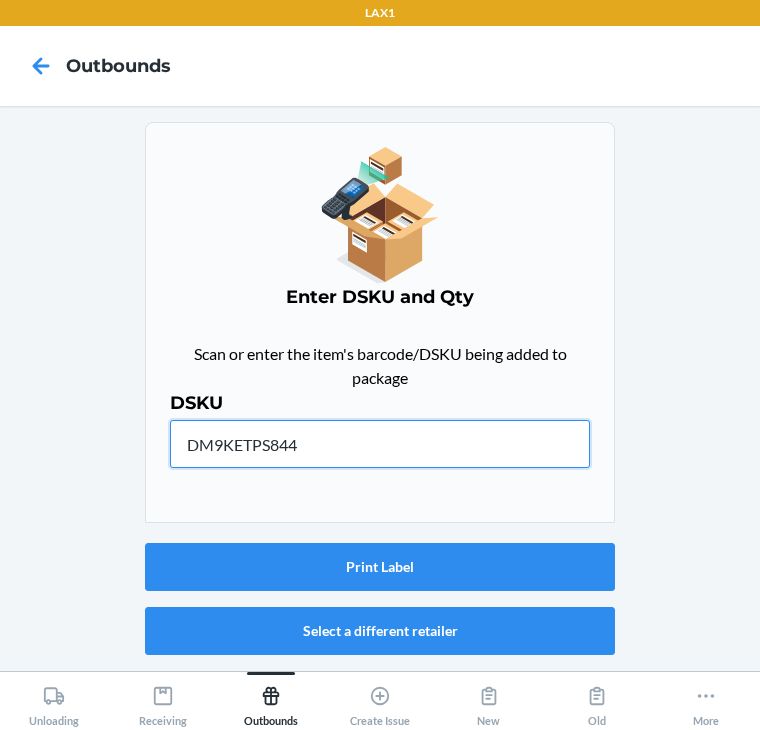 click on "DM9KETPS844" at bounding box center (380, 444) 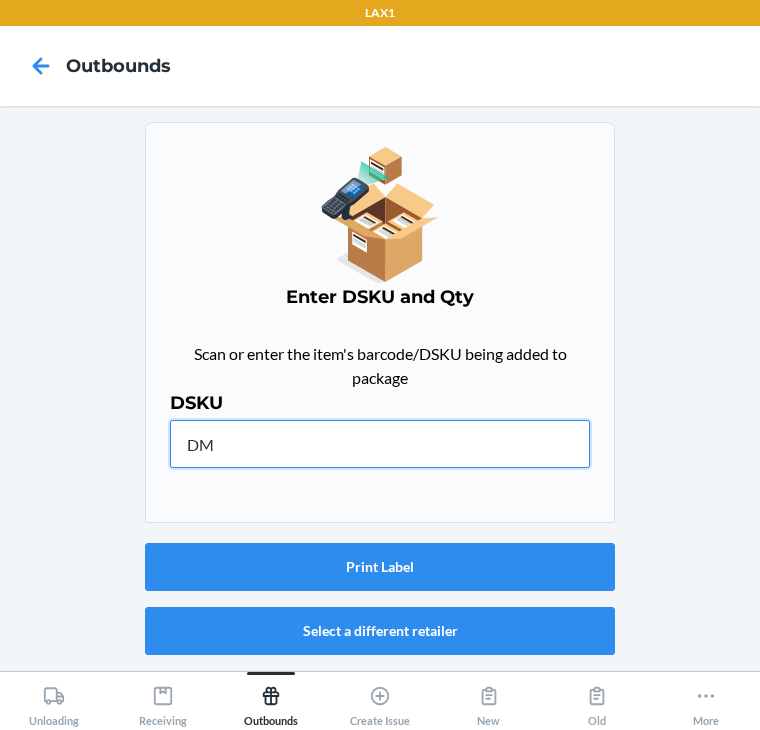 type on "D" 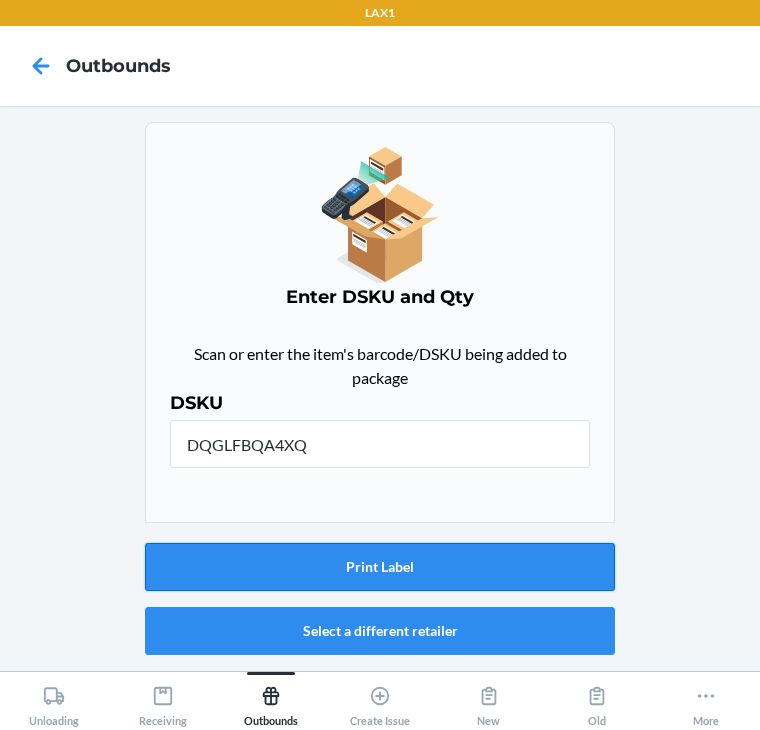 click on "Print Label" at bounding box center (380, 567) 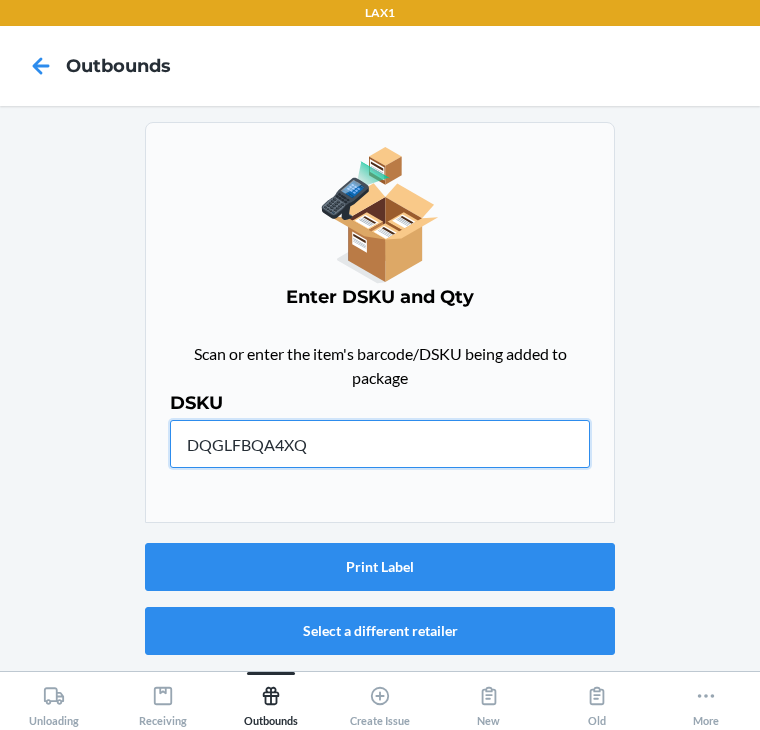 click on "DQGLFBQA4XQ" at bounding box center [380, 444] 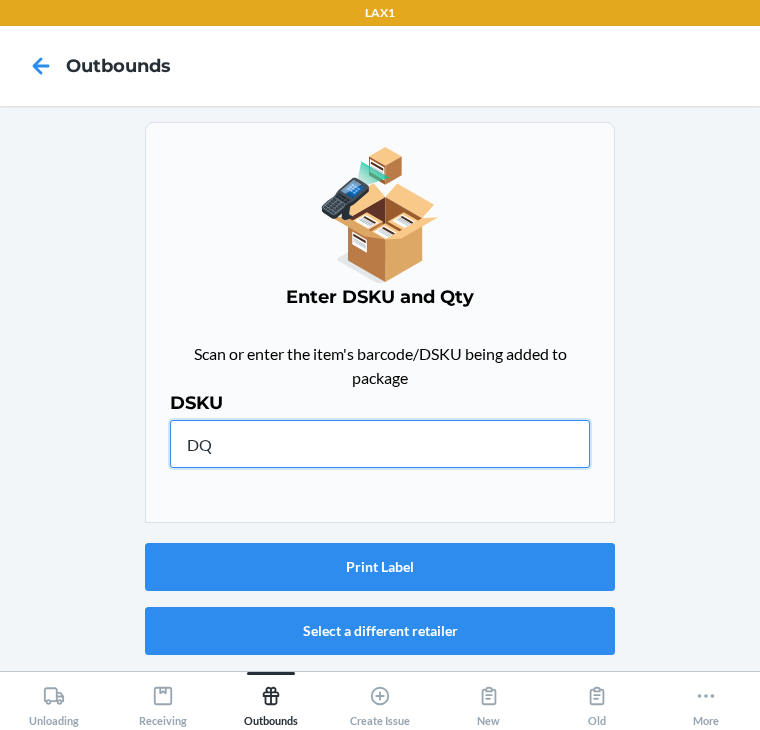 type on "D" 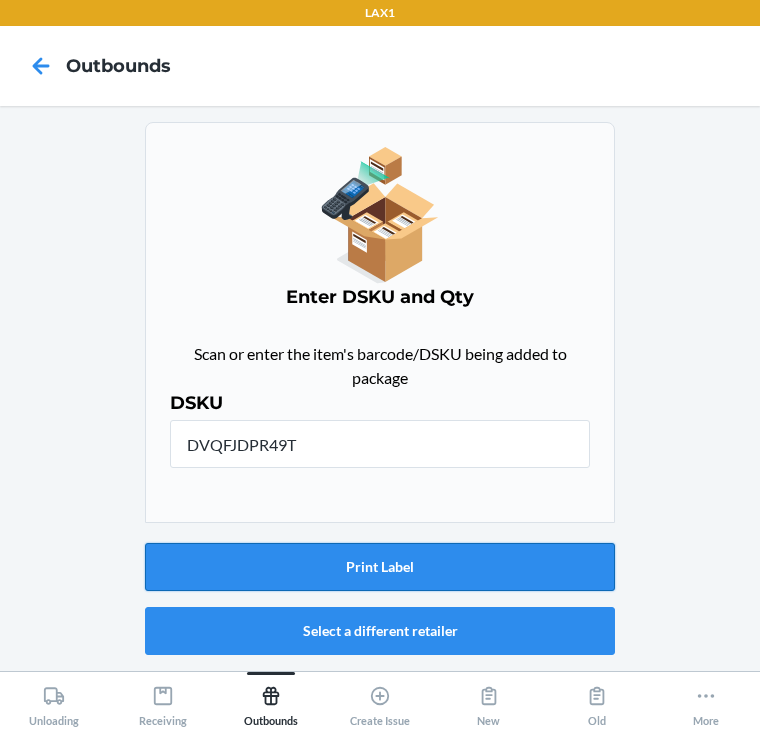 click on "Print Label" at bounding box center (380, 567) 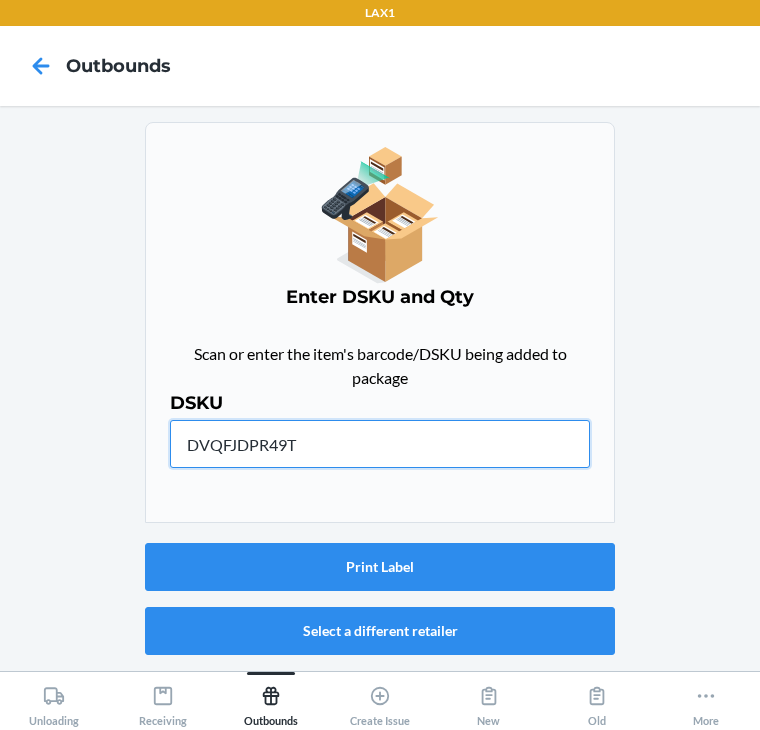 click on "DVQFJDPR49T" at bounding box center (380, 444) 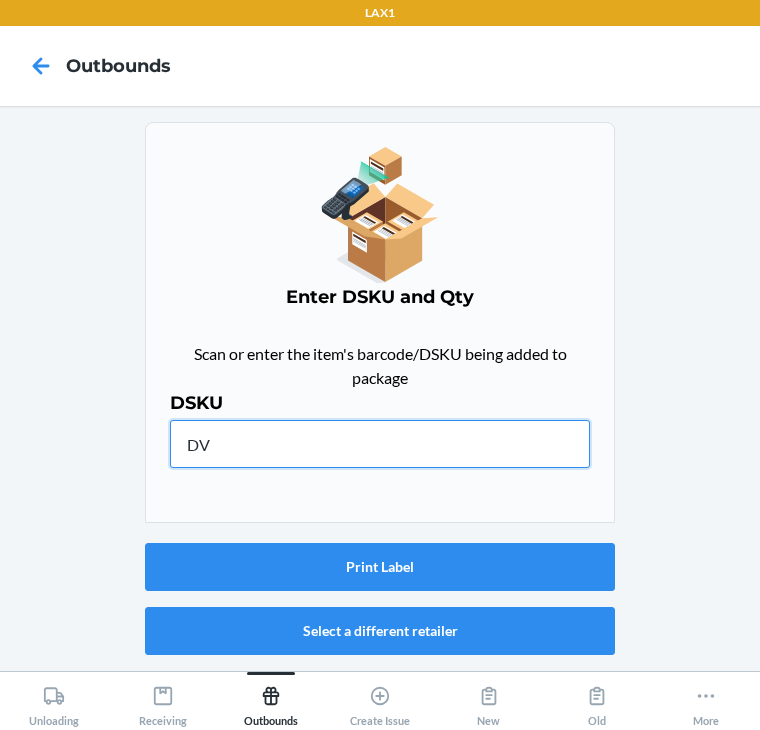 type on "D" 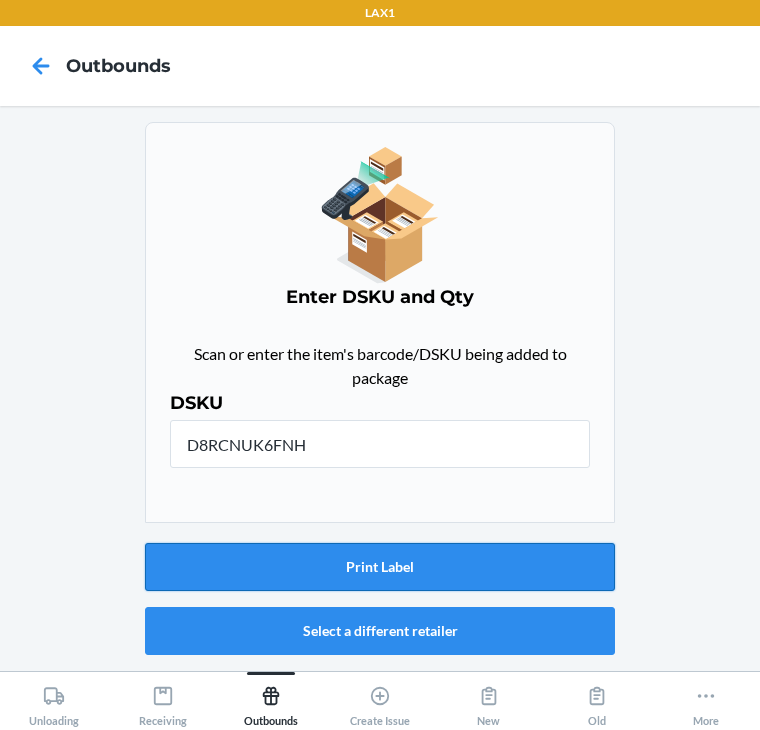 click on "Print Label" at bounding box center (380, 567) 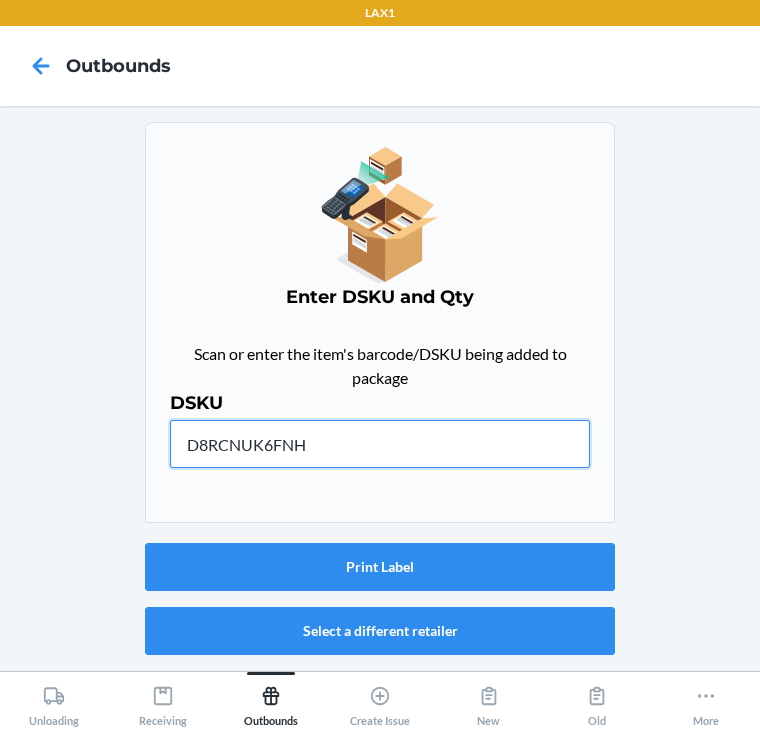 click on "D8RCNUK6FNH" at bounding box center (380, 444) 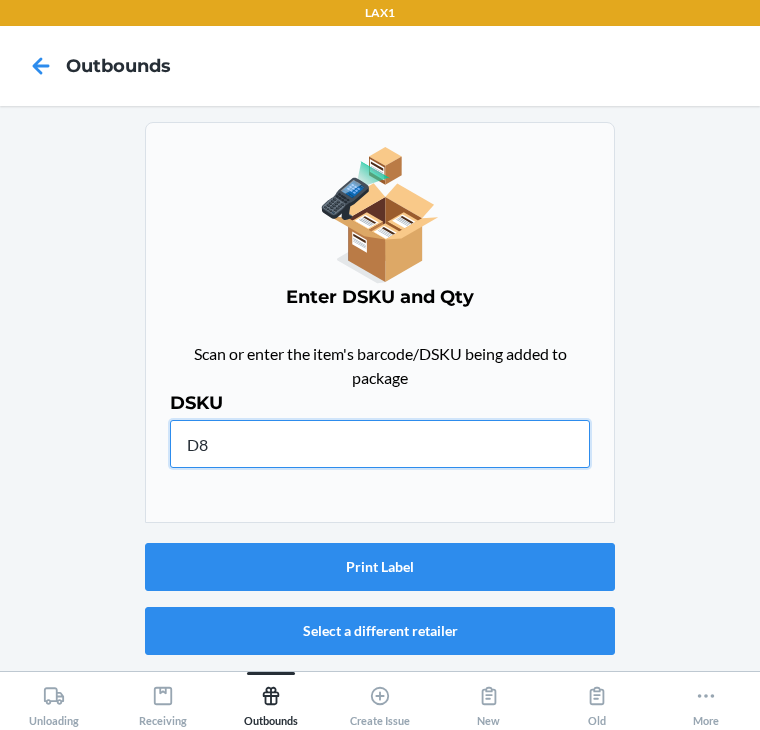type on "D" 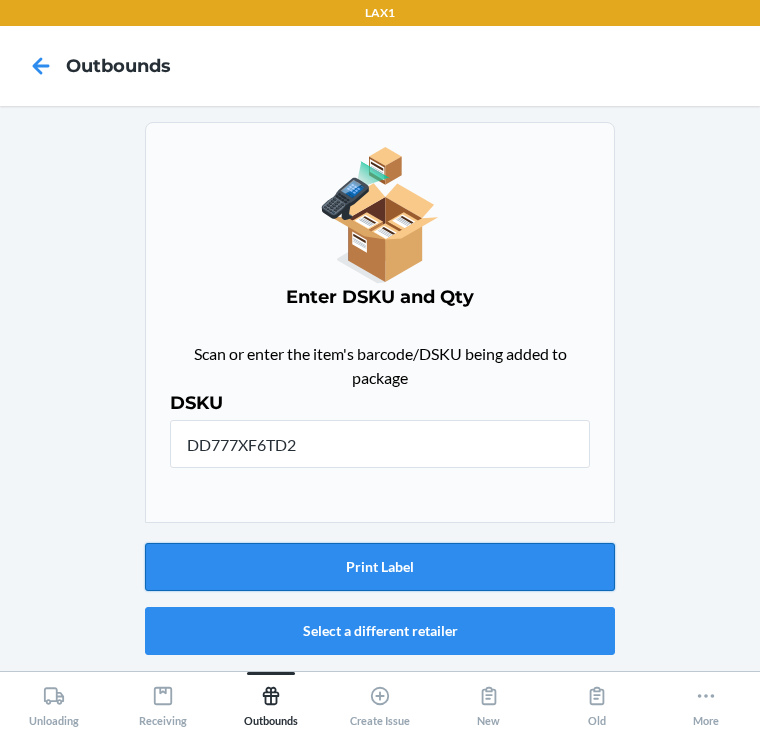 click on "Print Label" at bounding box center [380, 567] 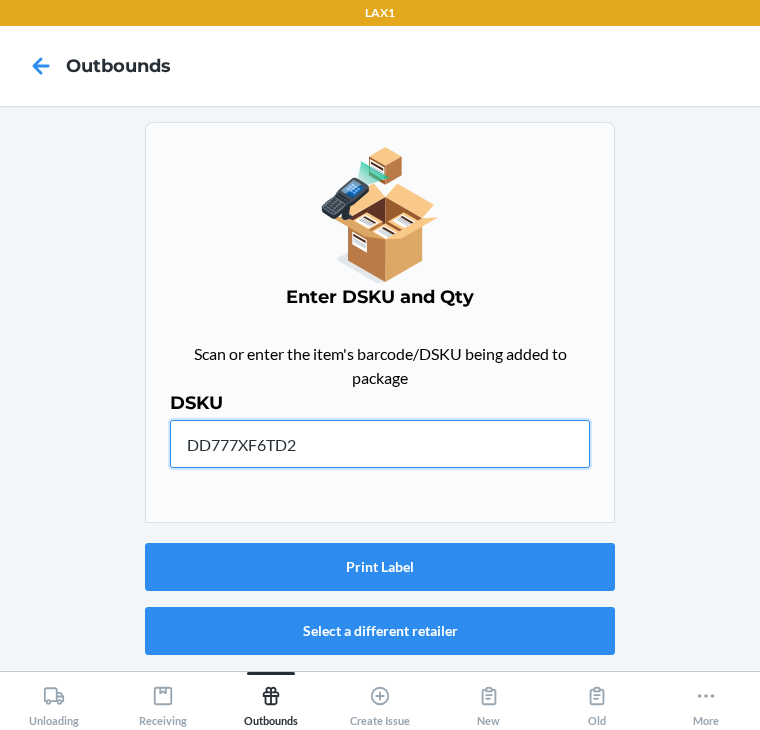click on "DD777XF6TD2" at bounding box center [380, 444] 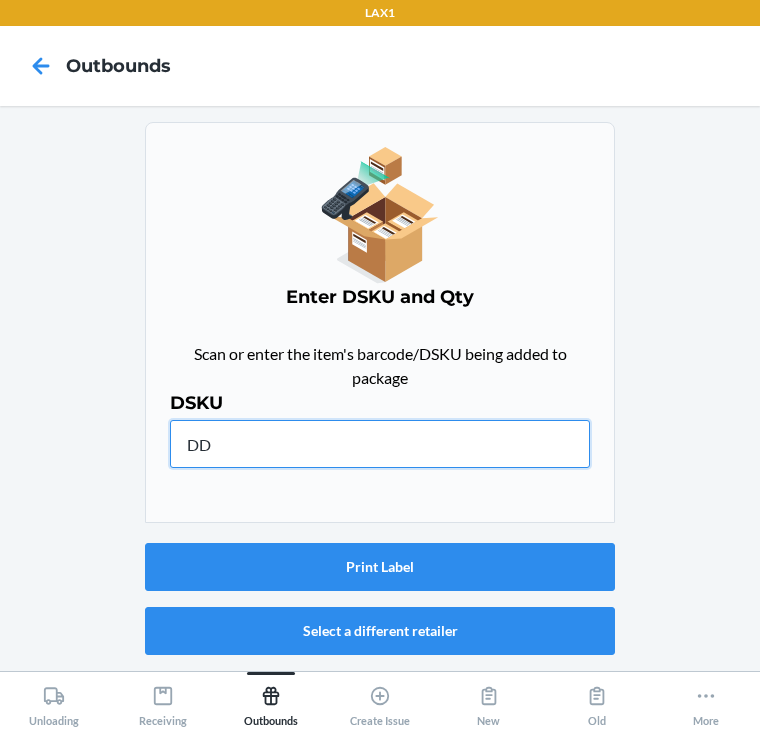 type on "D" 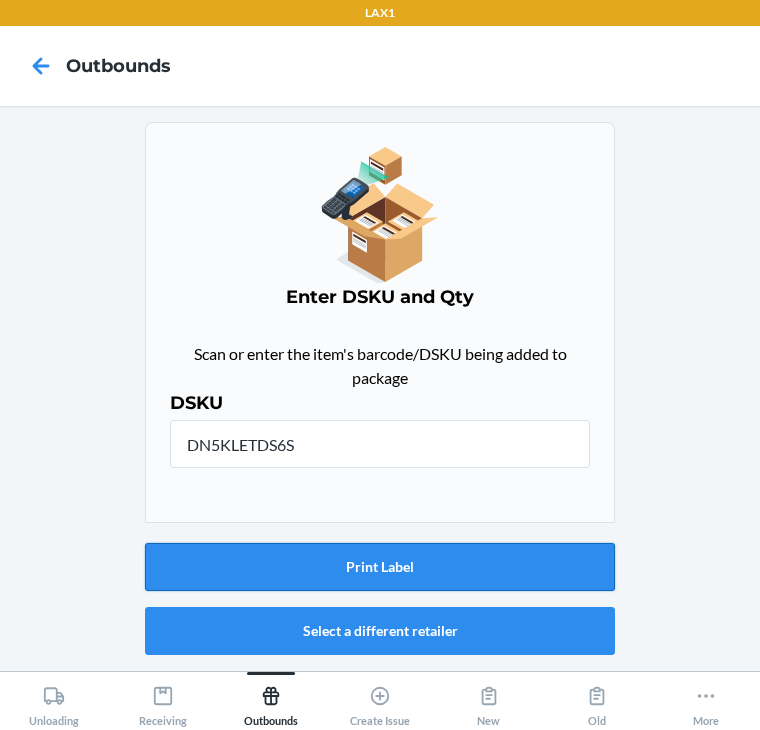 click on "Print Label" at bounding box center [380, 567] 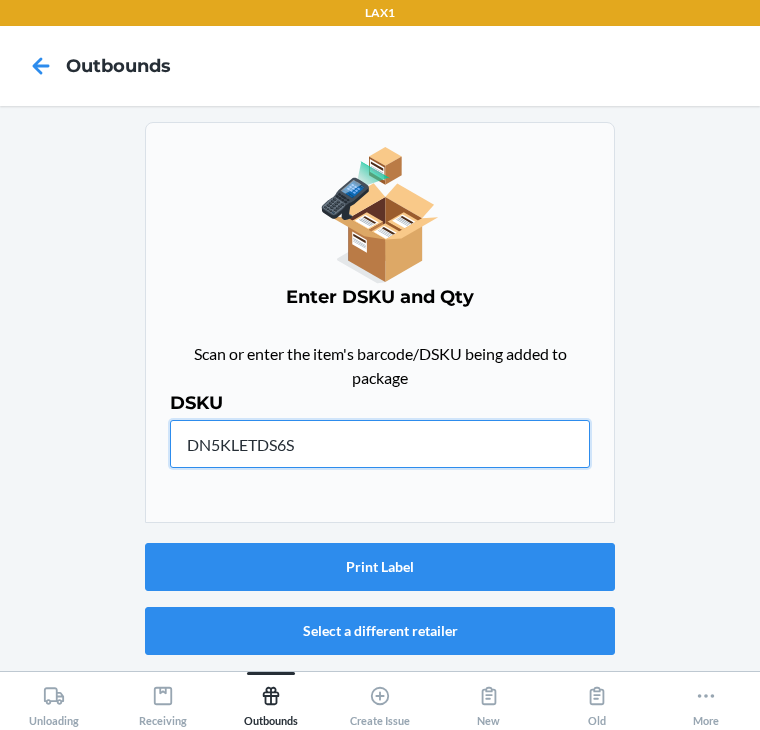 click on "DN5KLETDS6S" at bounding box center (380, 444) 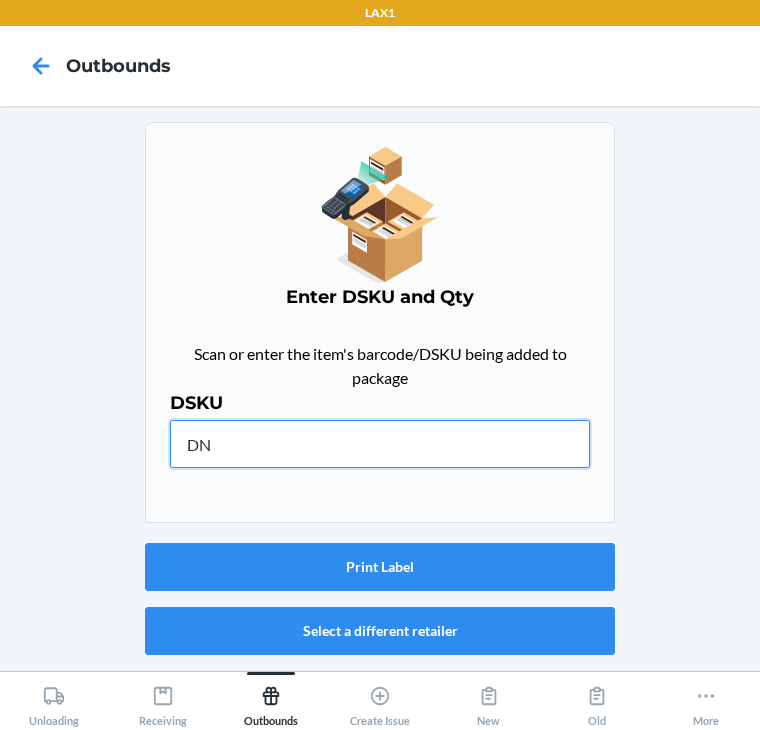 type on "D" 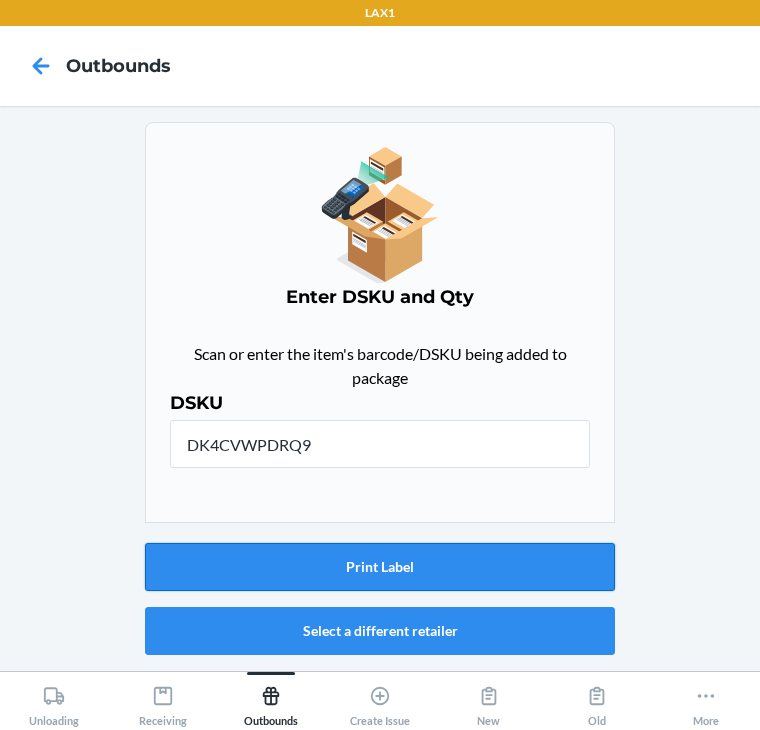 click on "Print Label" at bounding box center [380, 567] 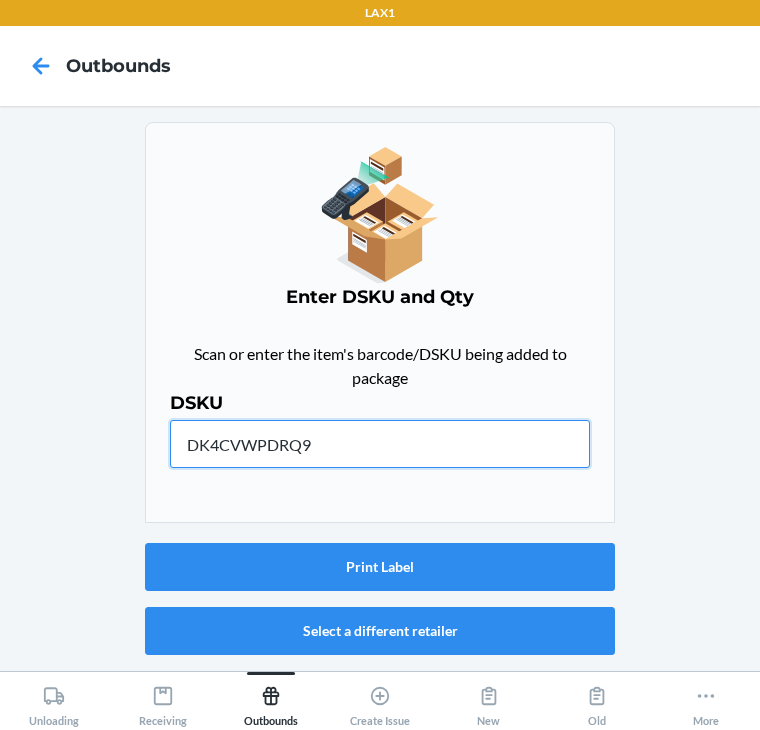 click on "DK4CVWPDRQ9" at bounding box center (380, 444) 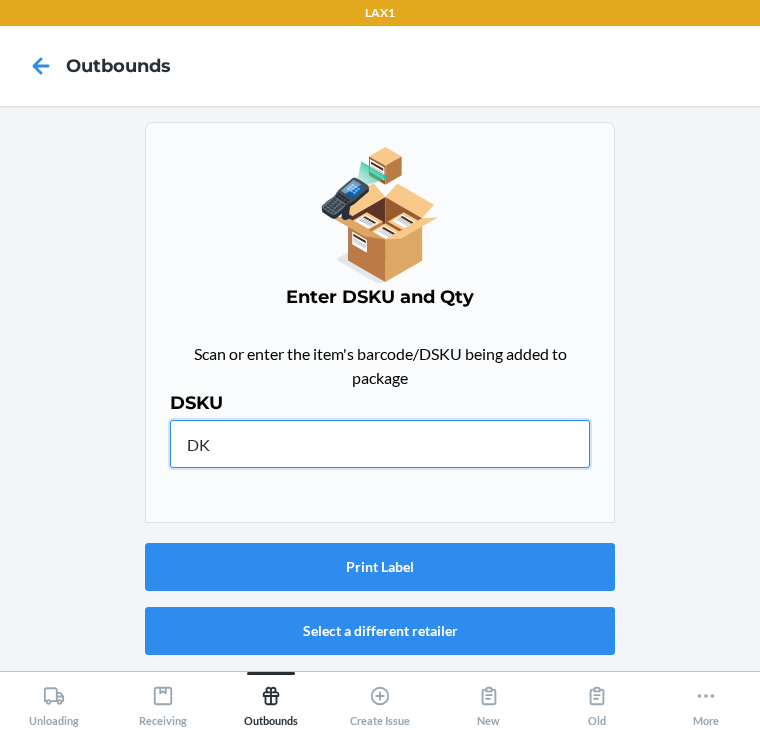 type on "D" 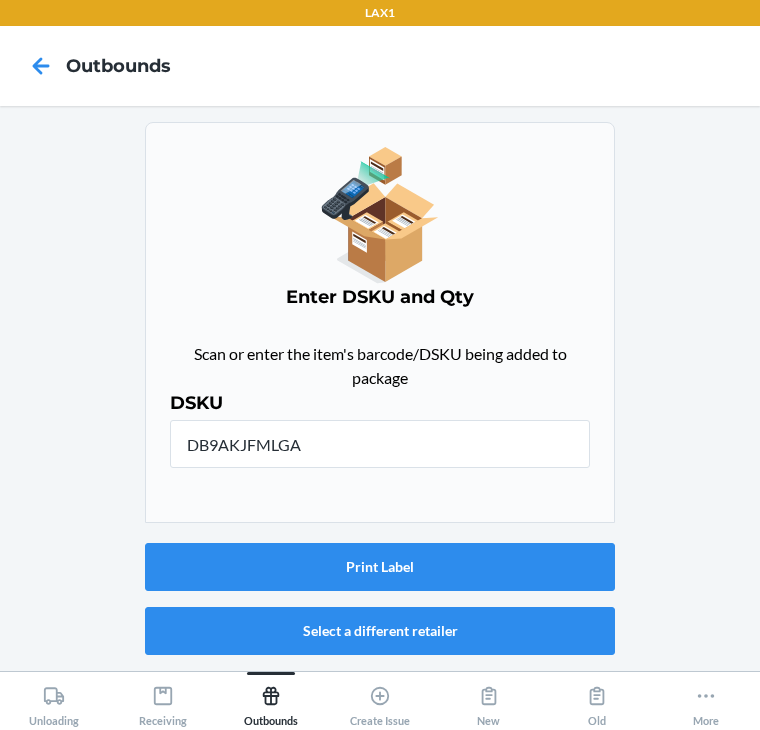 click on "Print Label Select a different retailer" at bounding box center (380, 599) 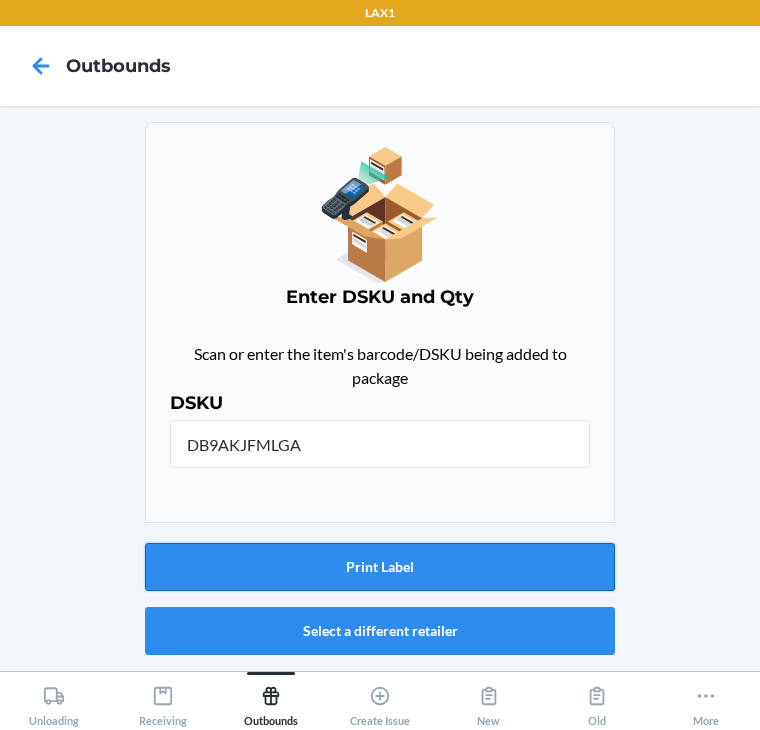 click on "Print Label" at bounding box center [380, 567] 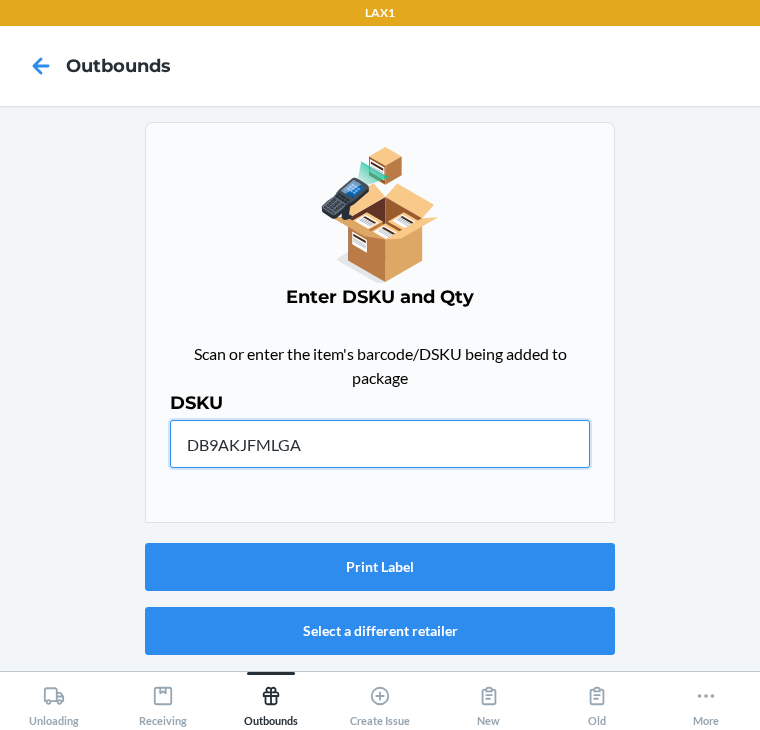 click on "DB9AKJFMLGA" at bounding box center [380, 444] 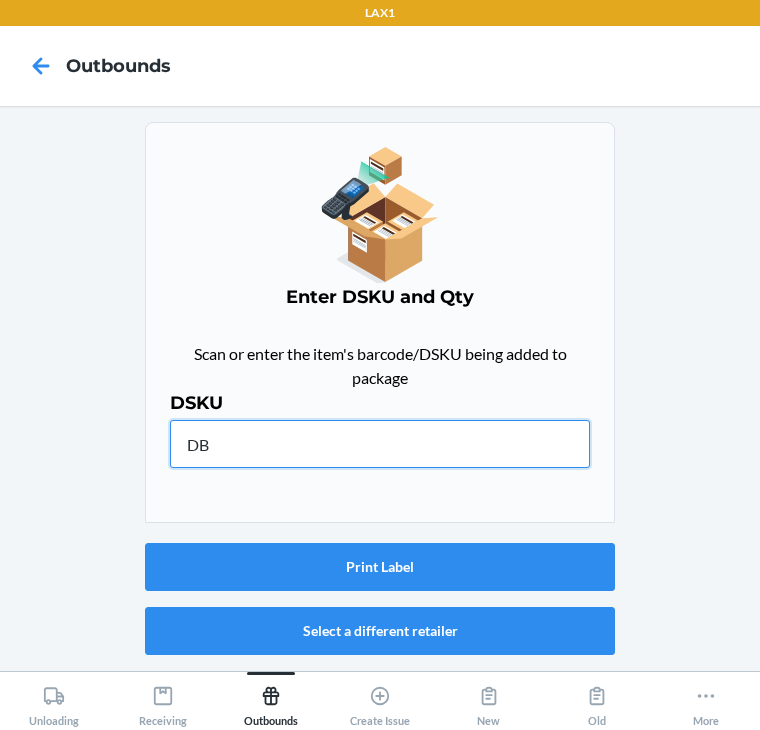 type on "D" 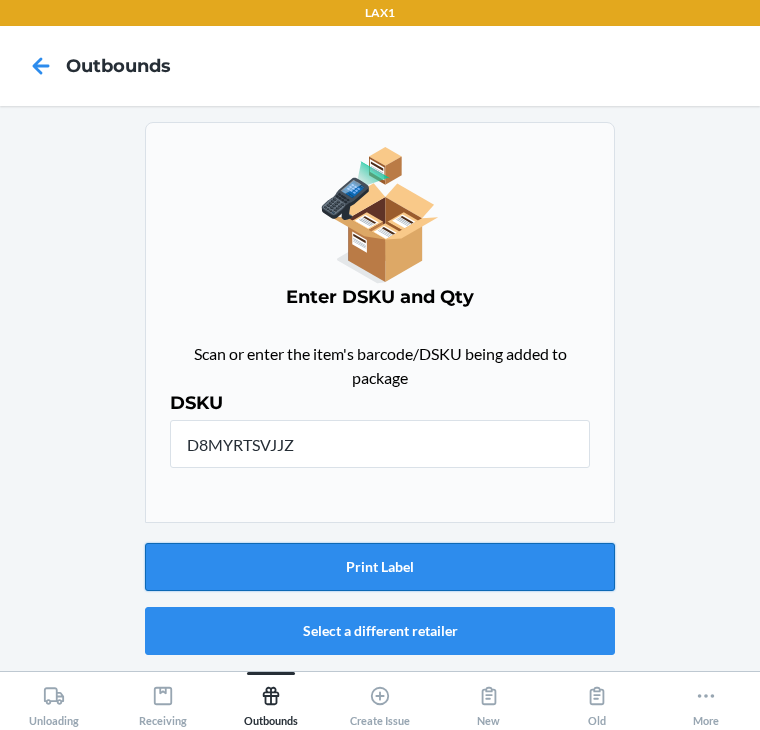 click on "Print Label" at bounding box center (380, 567) 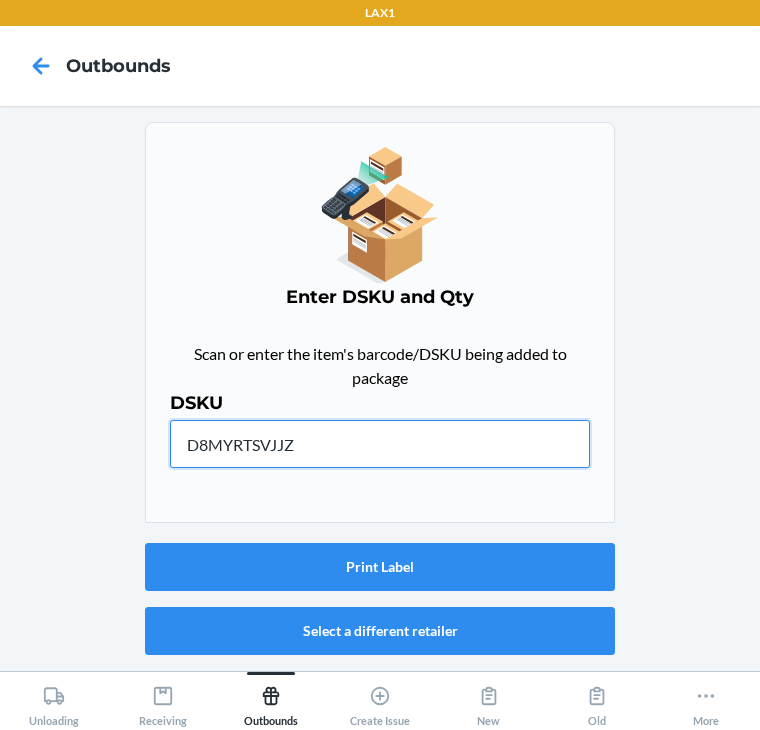 click on "D8MYRTSVJJZ" at bounding box center (380, 444) 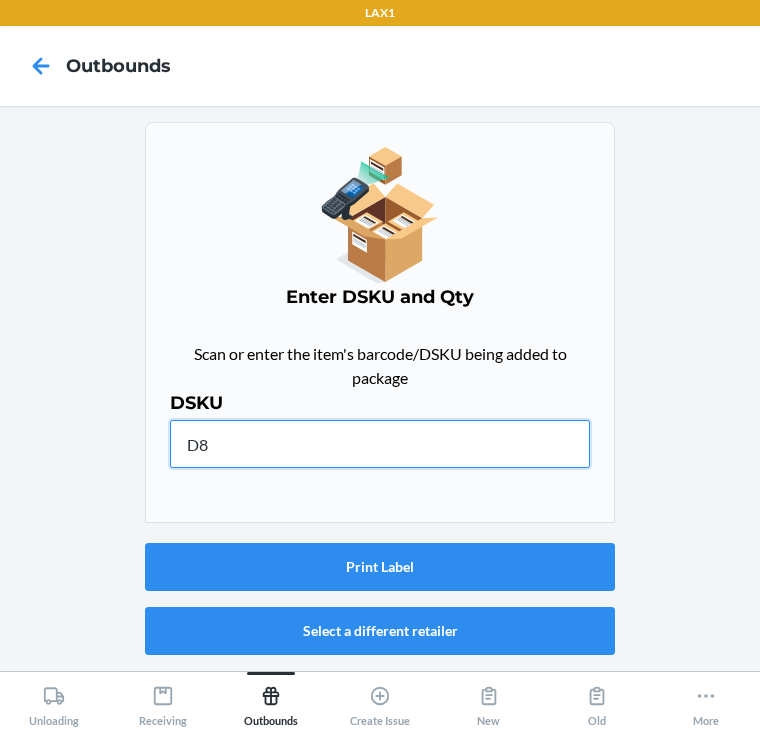 type on "D" 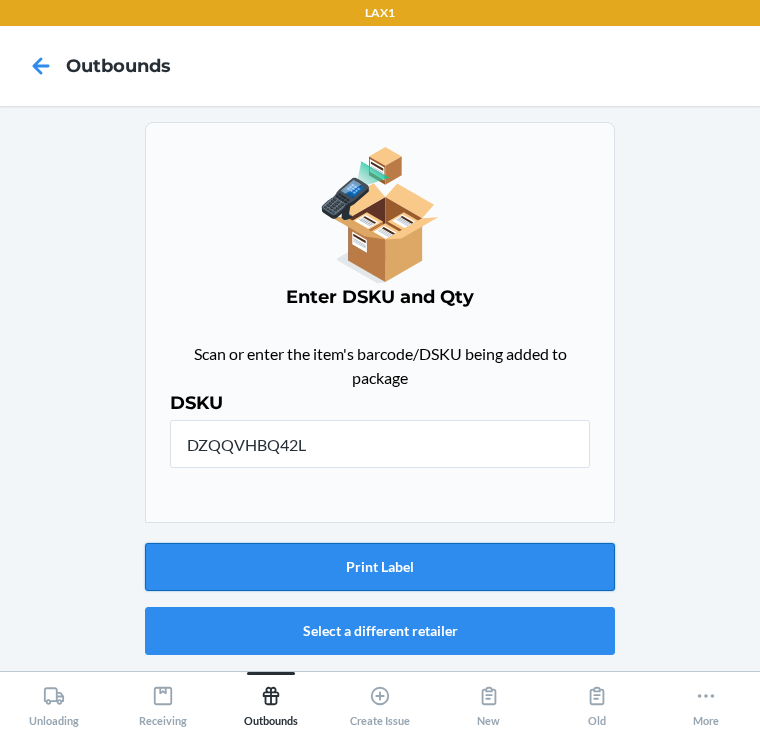 click on "Print Label" at bounding box center [380, 567] 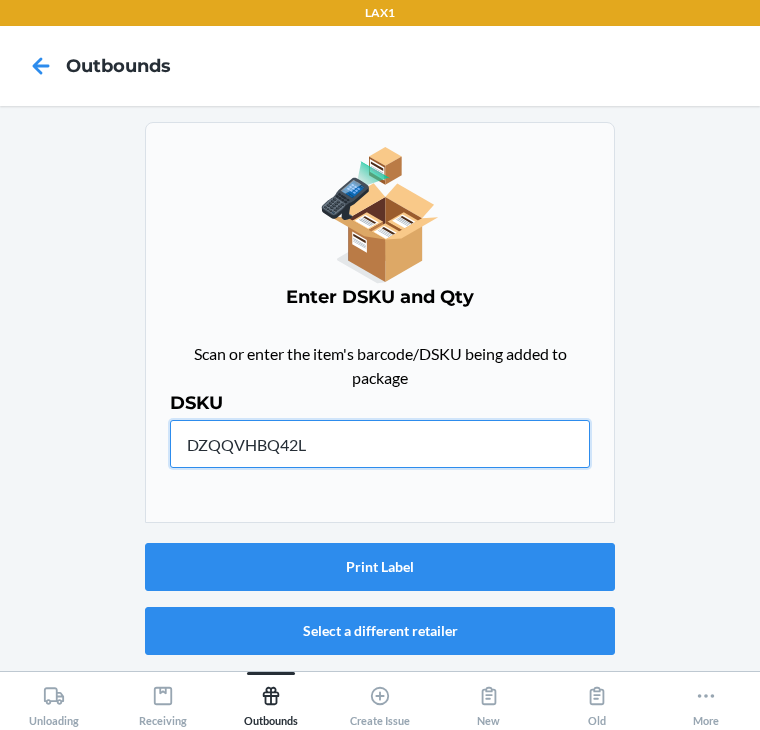 click on "DZQQVHBQ42L" at bounding box center (380, 444) 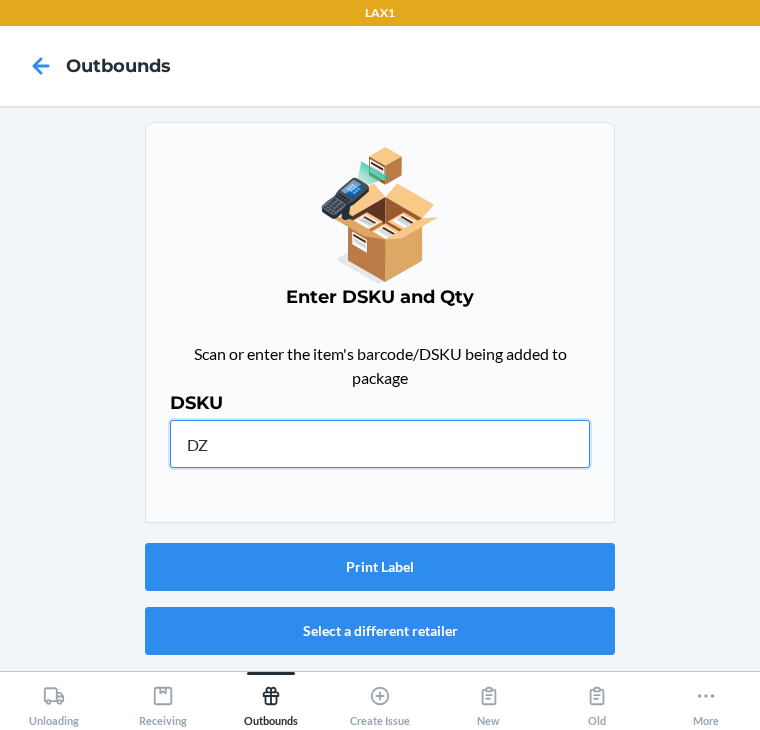 type on "D" 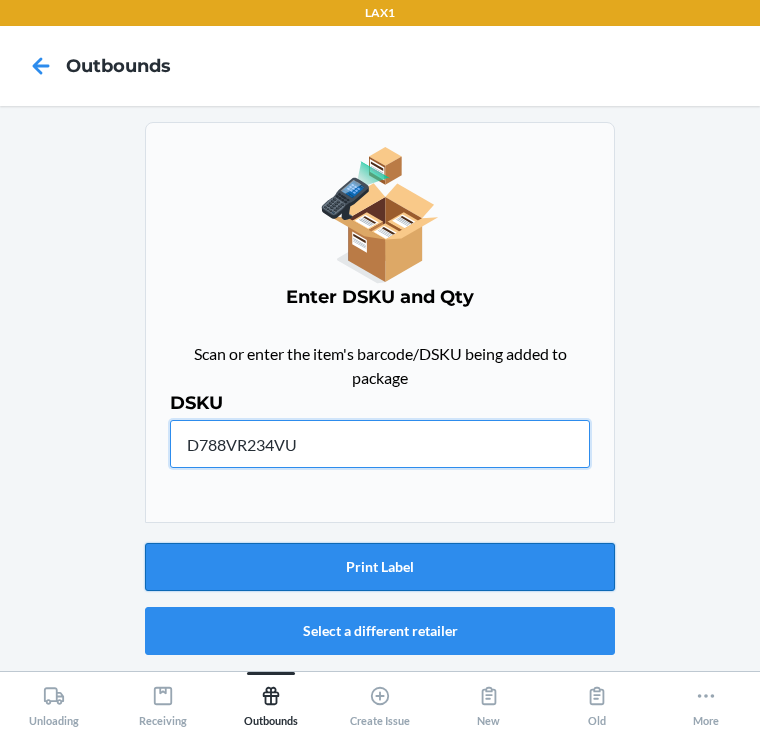 type on "D788VR234VU" 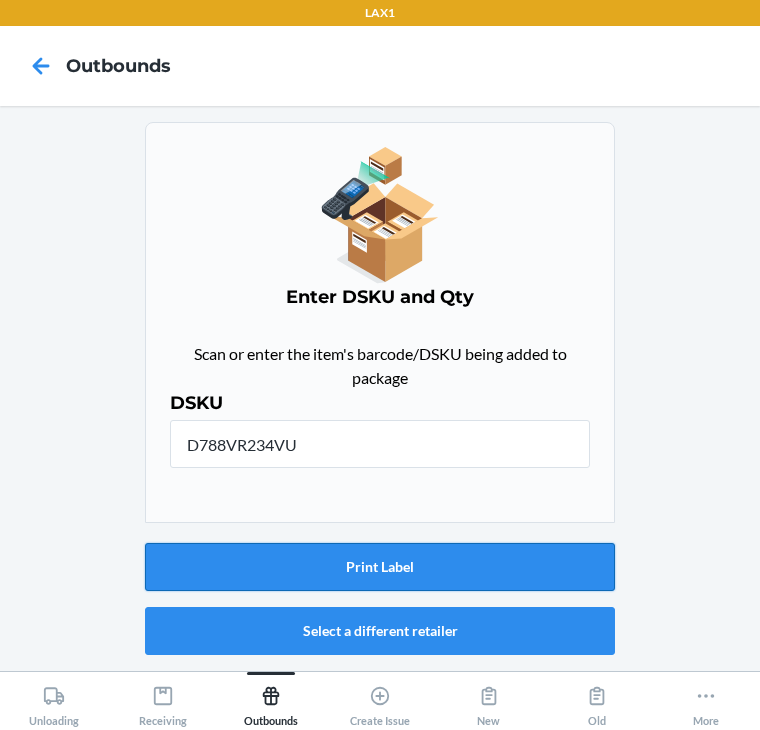 click on "Print Label" at bounding box center [380, 567] 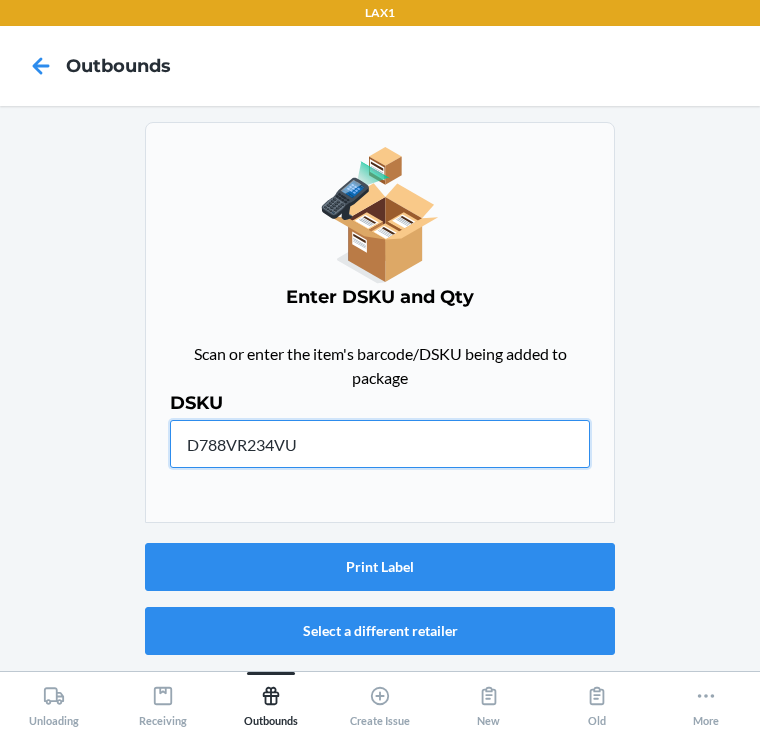 click on "D788VR234VU" at bounding box center [380, 444] 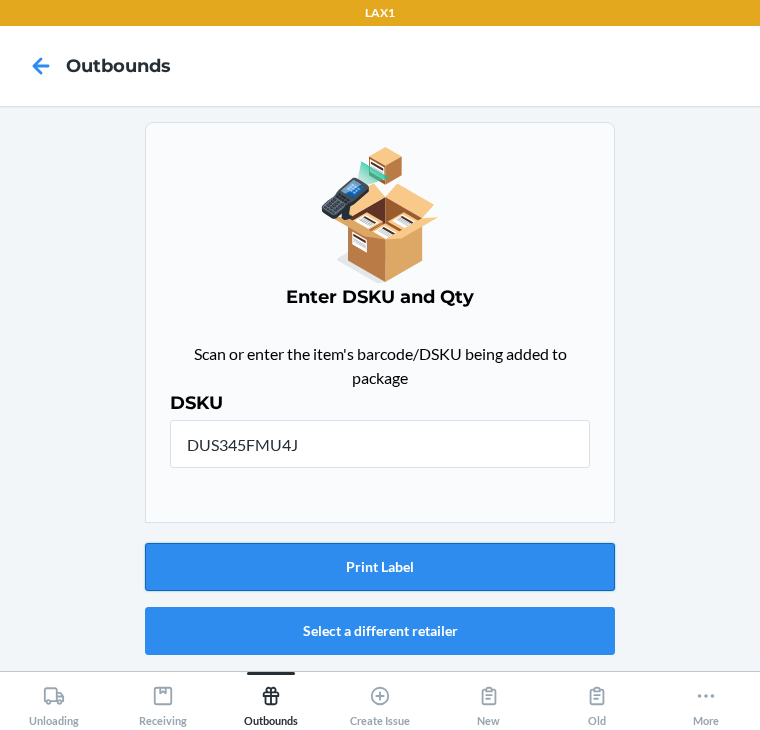 click on "Print Label" at bounding box center (380, 567) 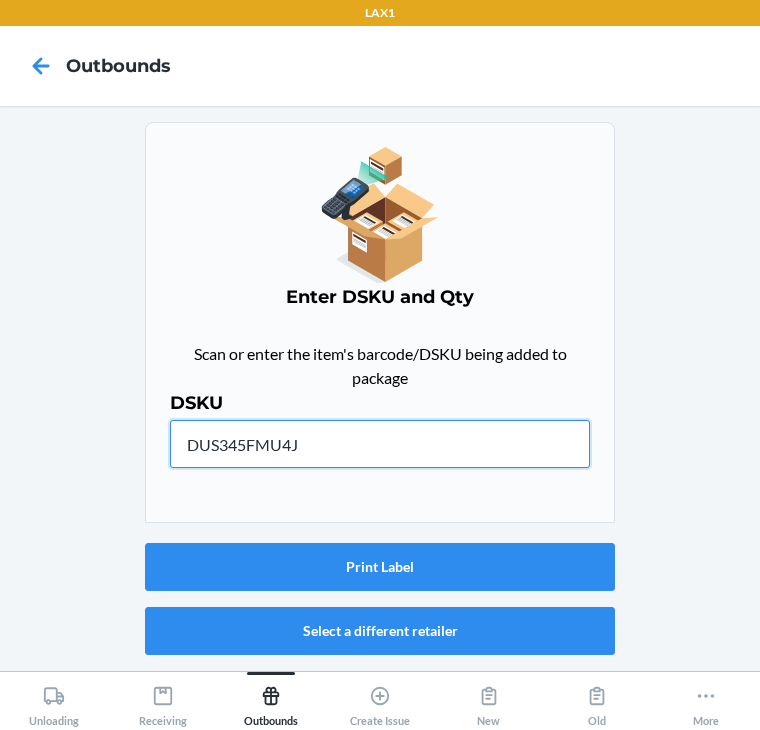 click on "DUS345FMU4J" at bounding box center (380, 444) 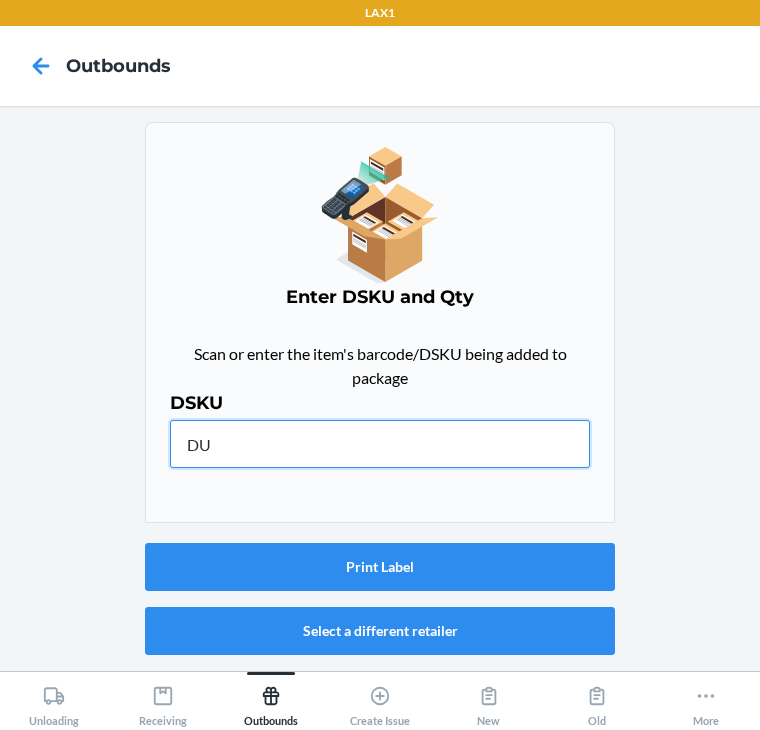type on "D" 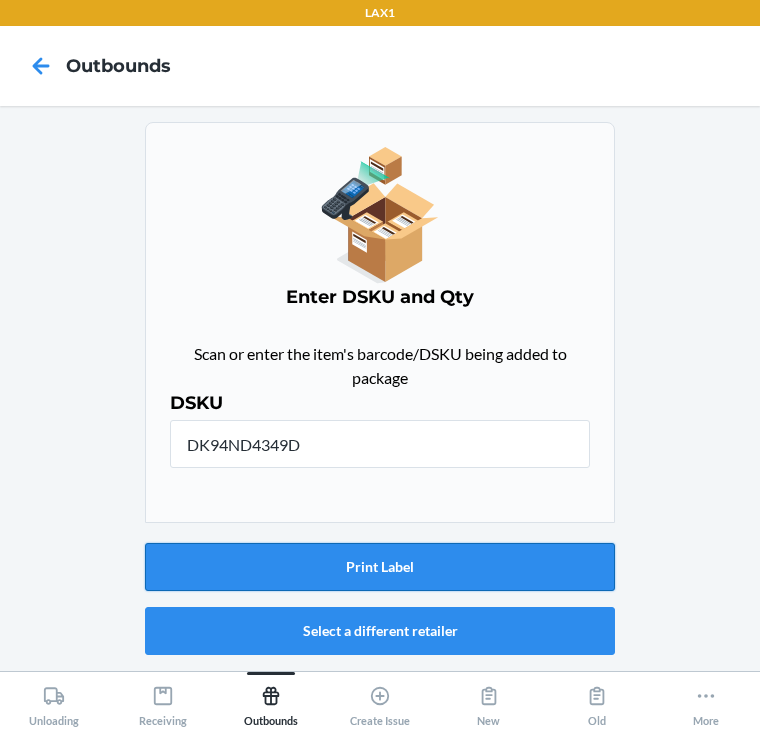 click on "Print Label" at bounding box center (380, 567) 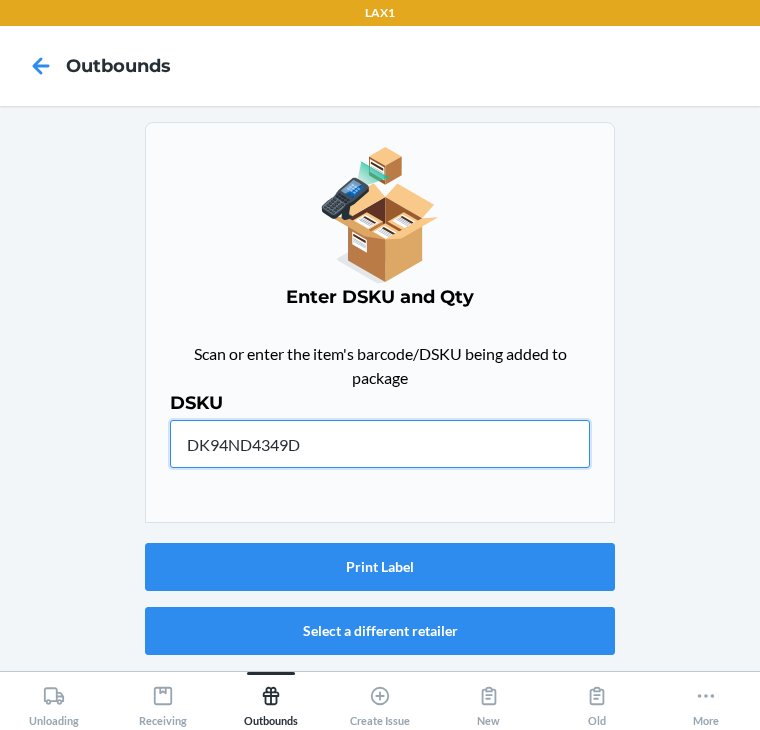 click on "DK94ND4349D" at bounding box center [380, 444] 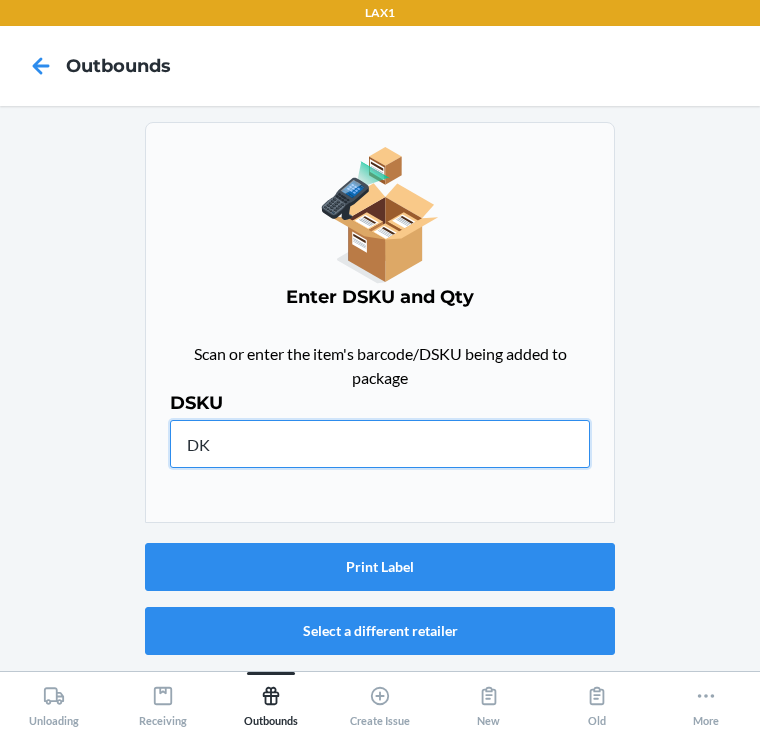 type on "D" 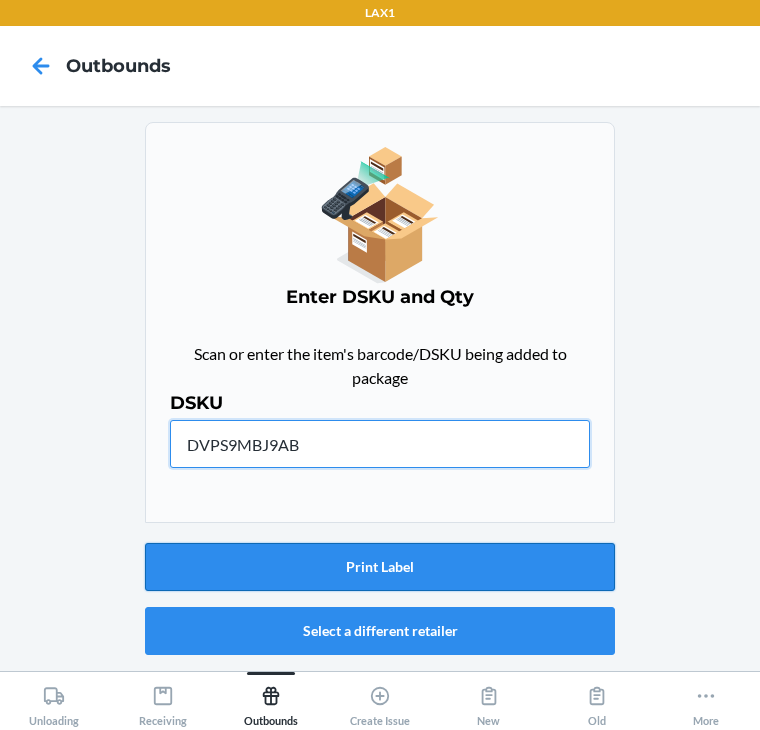 type on "DVPS9MBJ9AB" 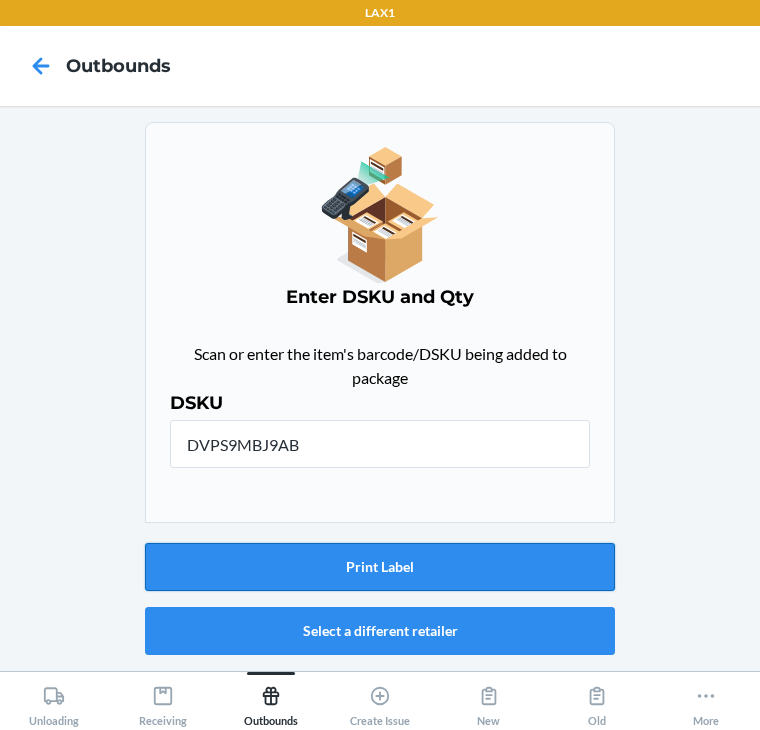 click on "Print Label" at bounding box center [380, 567] 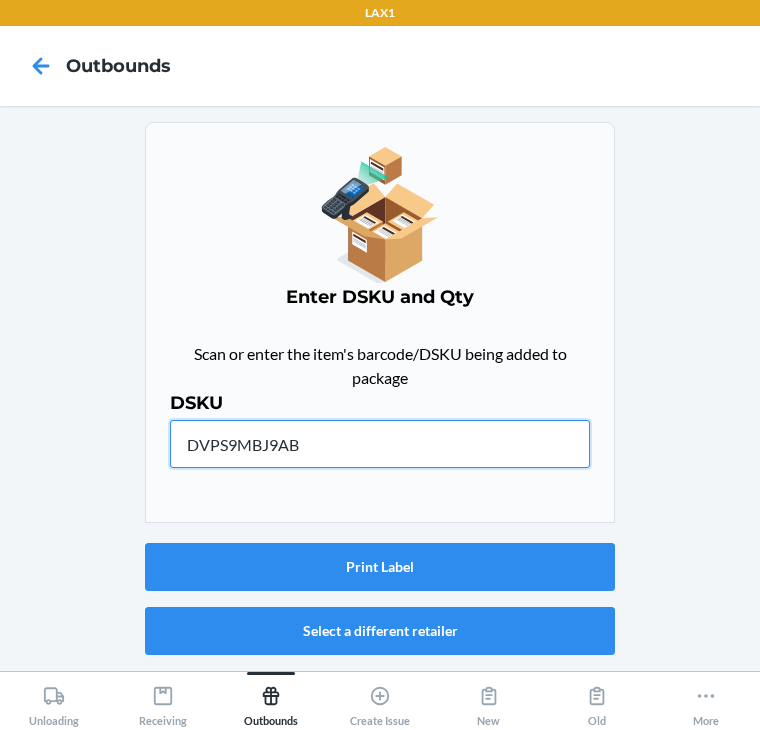 click on "DVPS9MBJ9AB" at bounding box center (380, 444) 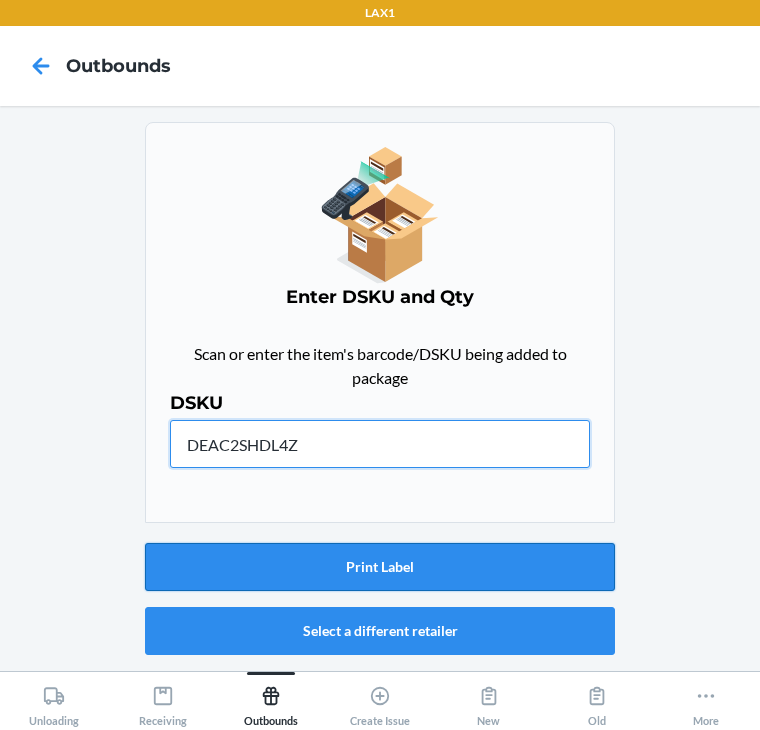 type on "DEAC2SHDL4Z" 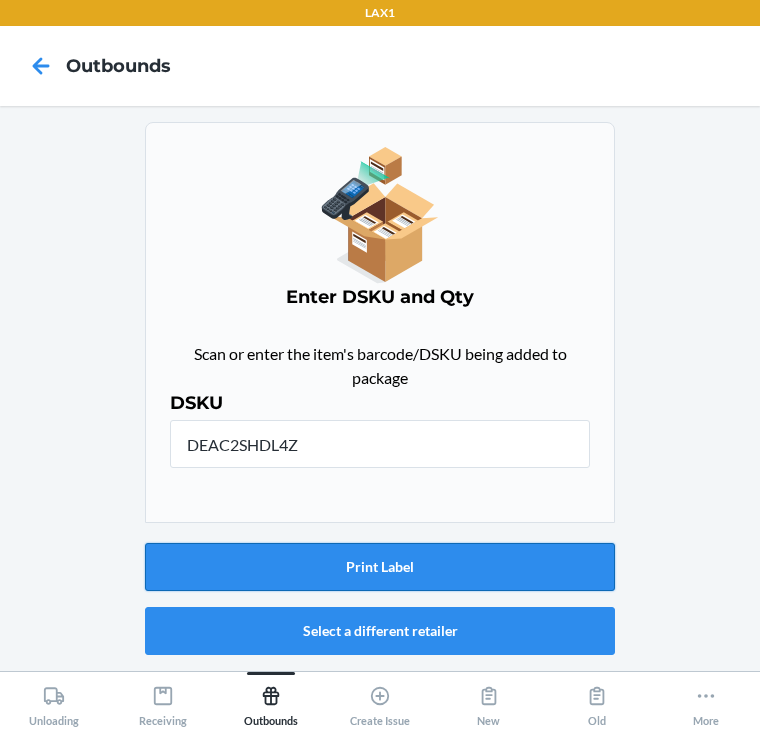 click on "Print Label" at bounding box center (380, 567) 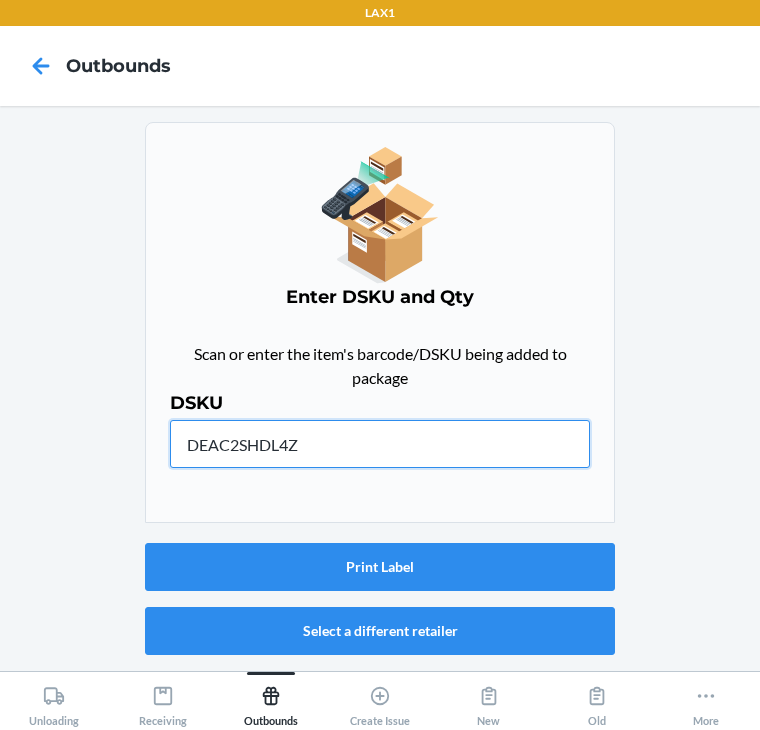 click on "DEAC2SHDL4Z" at bounding box center (380, 444) 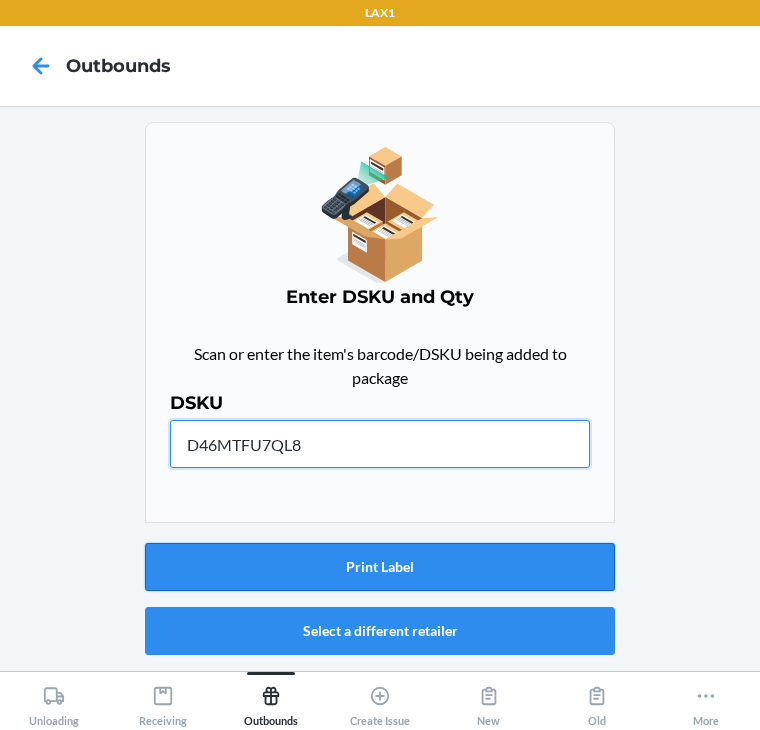 type on "D46MTFU7QL8" 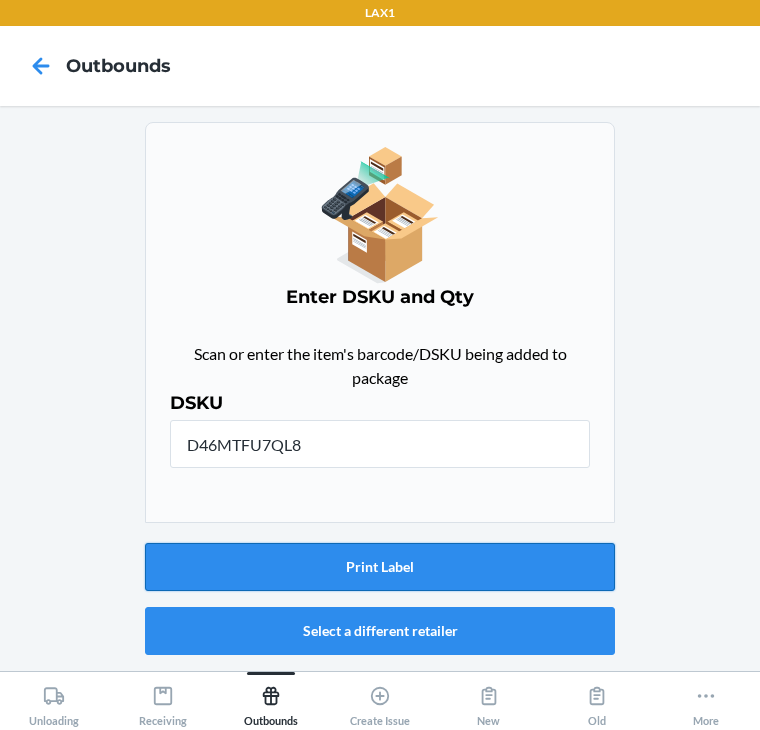 click on "Print Label" at bounding box center [380, 567] 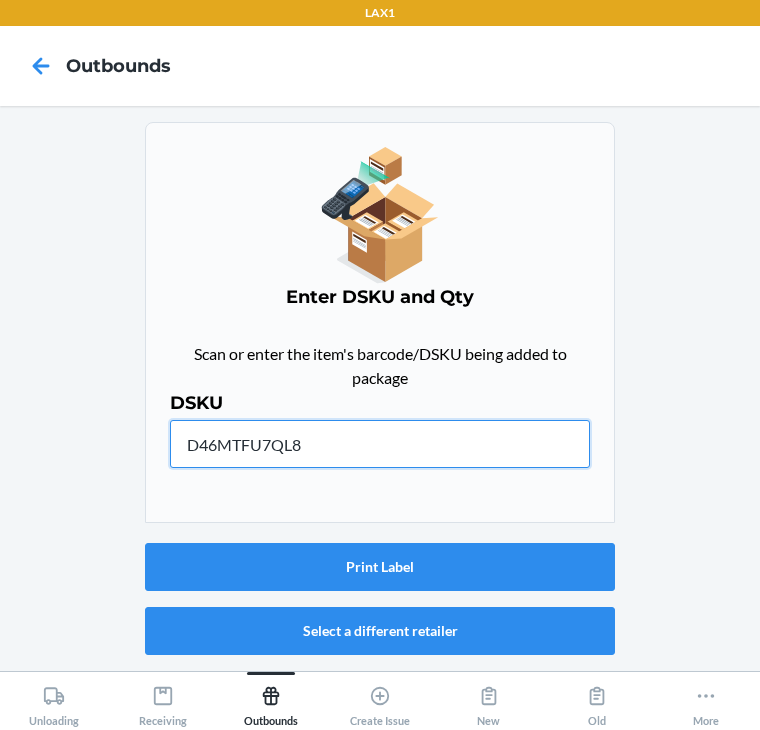 click on "D46MTFU7QL8" at bounding box center (380, 444) 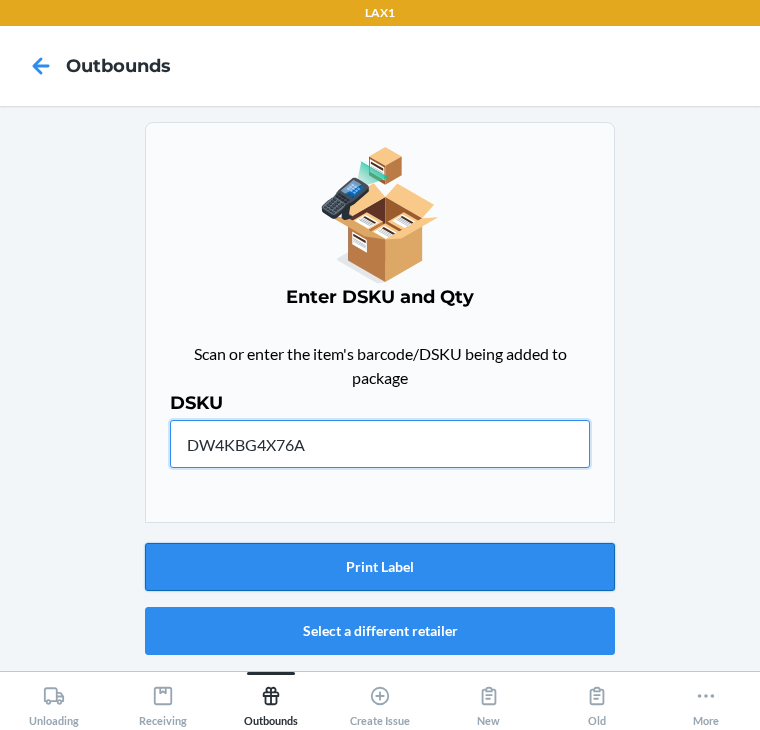 type on "DW4KBG4X76A" 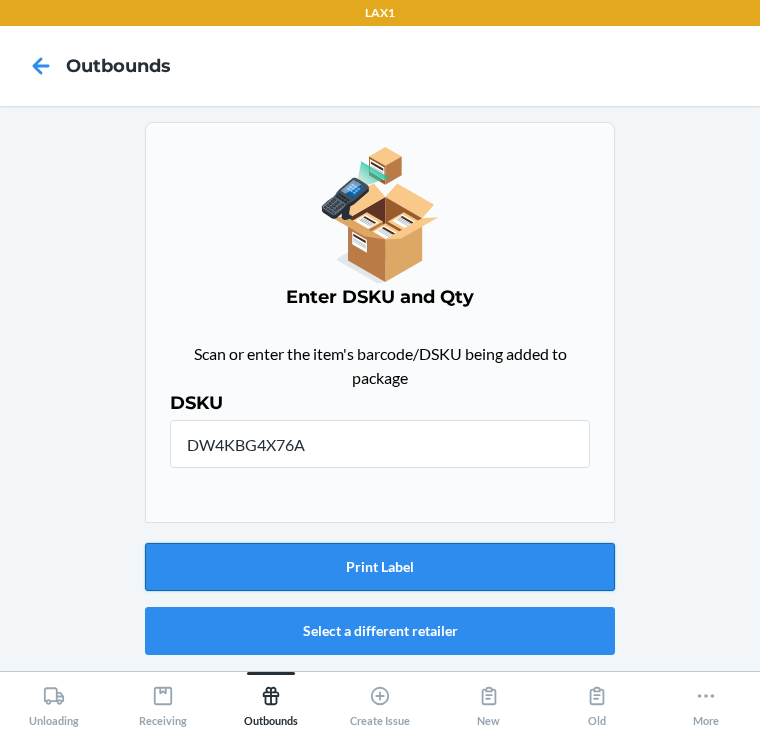 click on "Print Label" at bounding box center (380, 567) 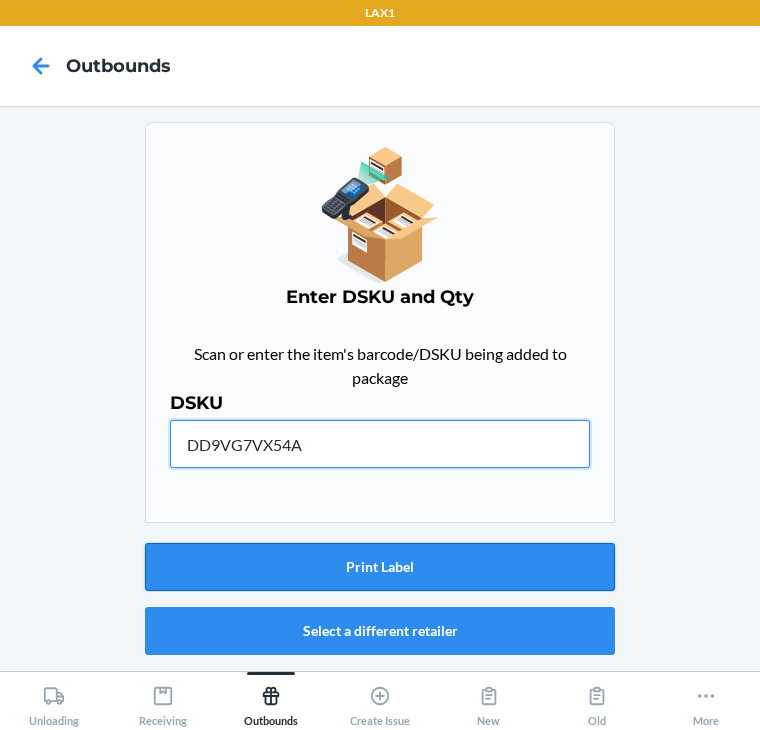 type on "DD9VG7VX54A" 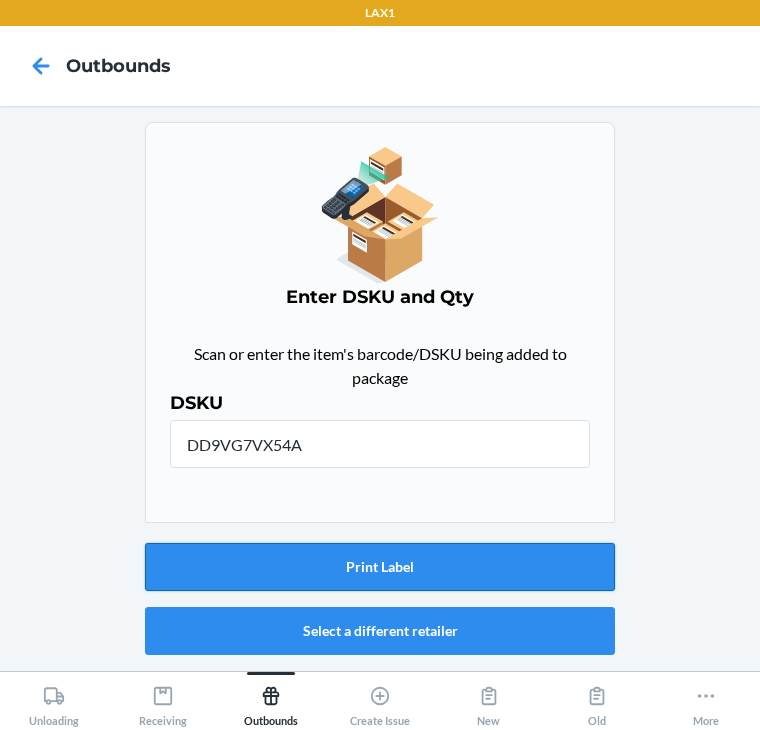 click on "Print Label" at bounding box center (380, 567) 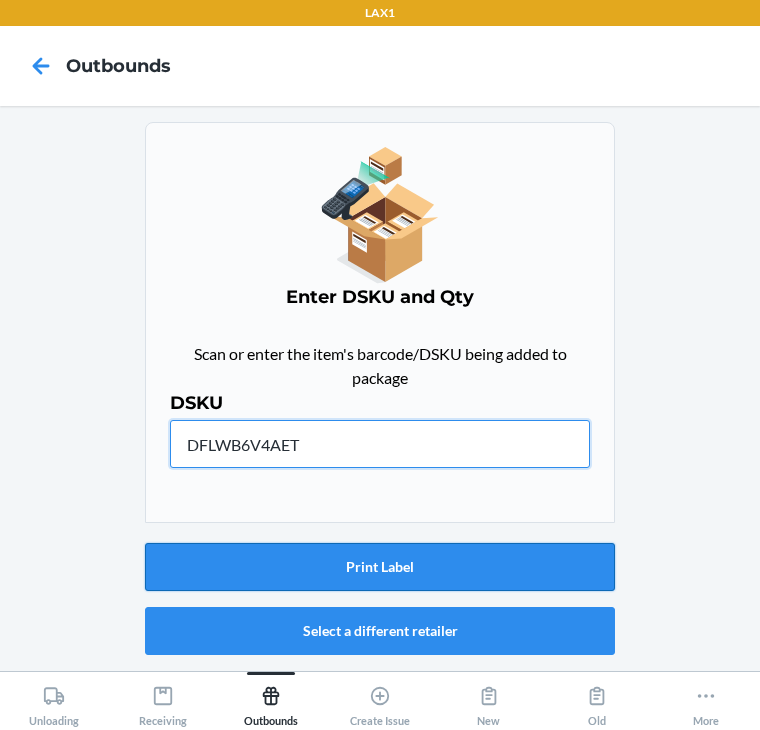 type on "DFLWB6V4AET" 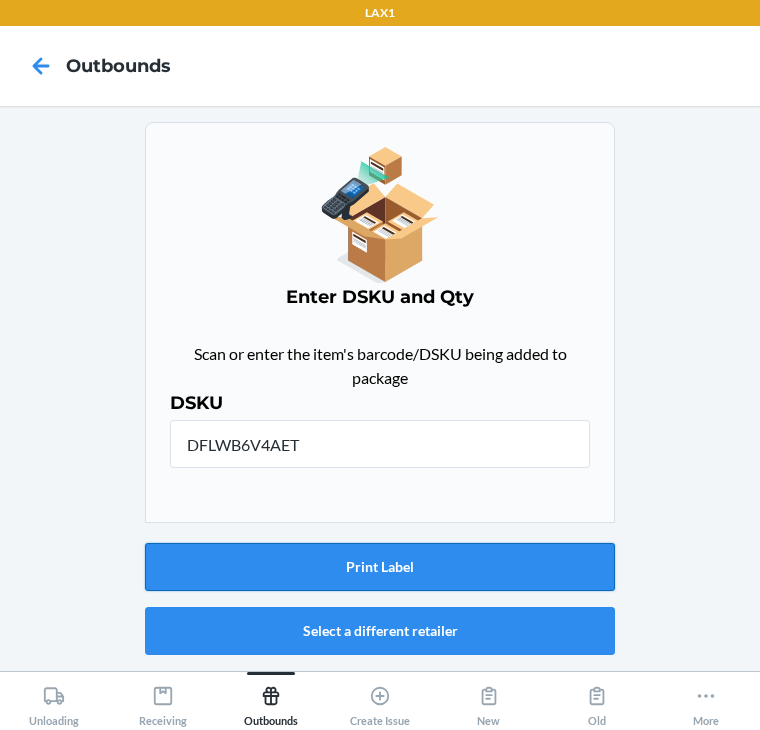 click on "Print Label" at bounding box center [380, 567] 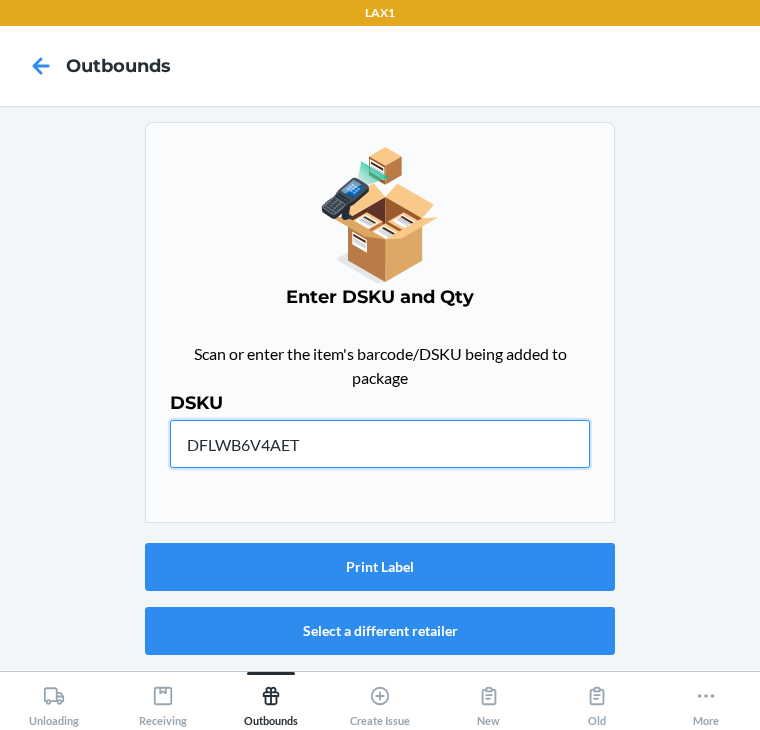 click on "DFLWB6V4AET" at bounding box center (380, 444) 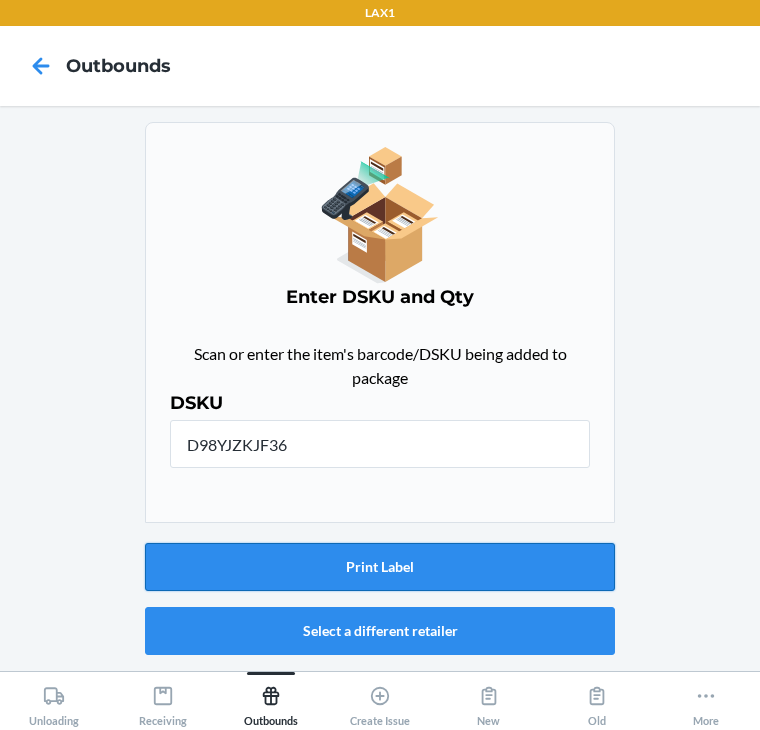 click on "Print Label" at bounding box center (380, 567) 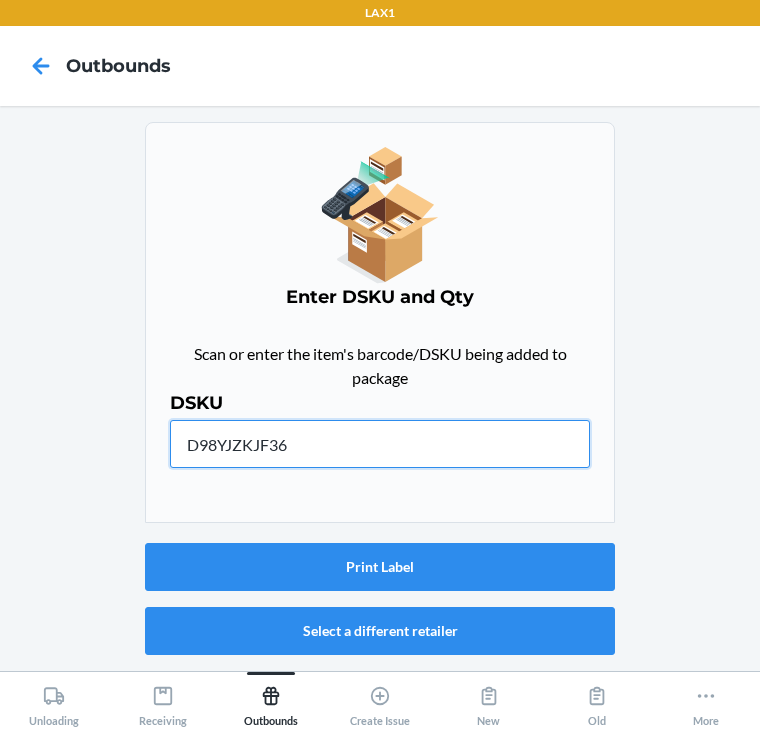 click on "D98YJZKJF36" at bounding box center (380, 444) 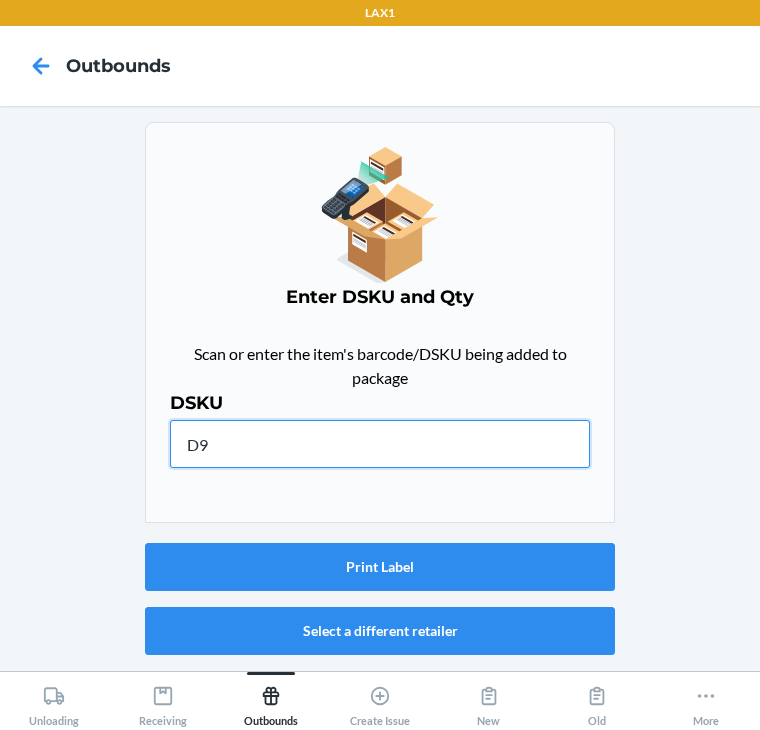 type on "D" 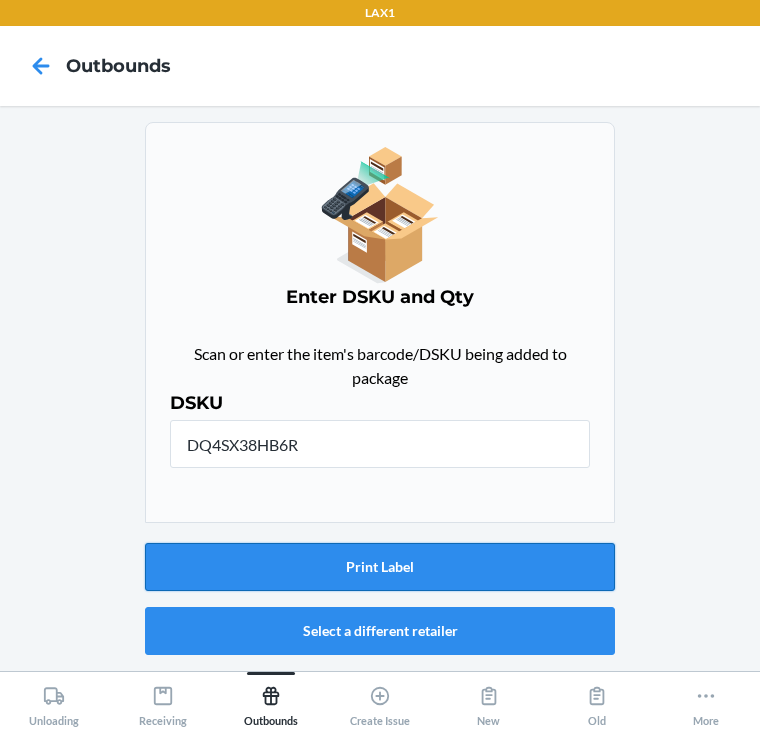 click on "Print Label" at bounding box center [380, 567] 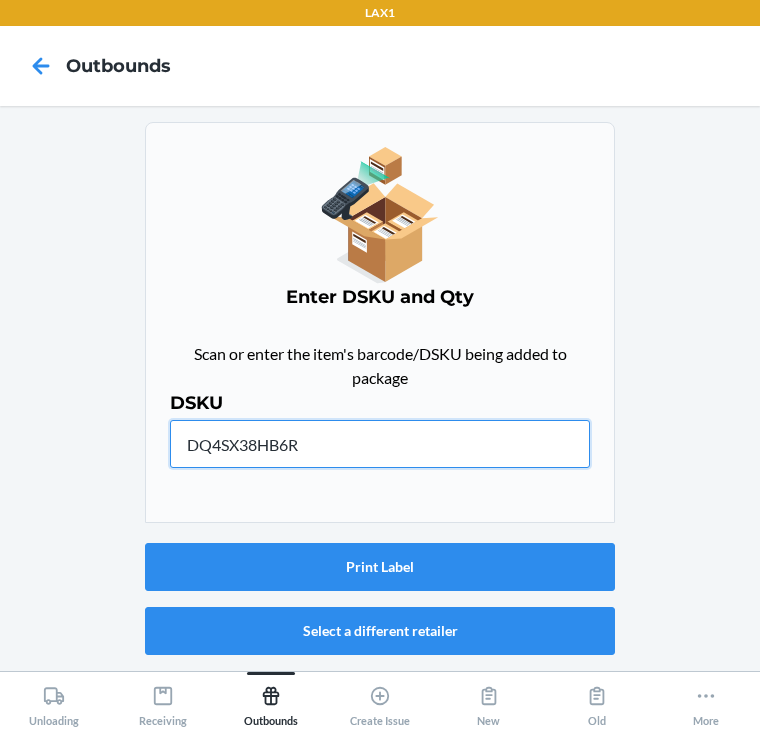 click on "DQ4SX38HB6R" at bounding box center (380, 444) 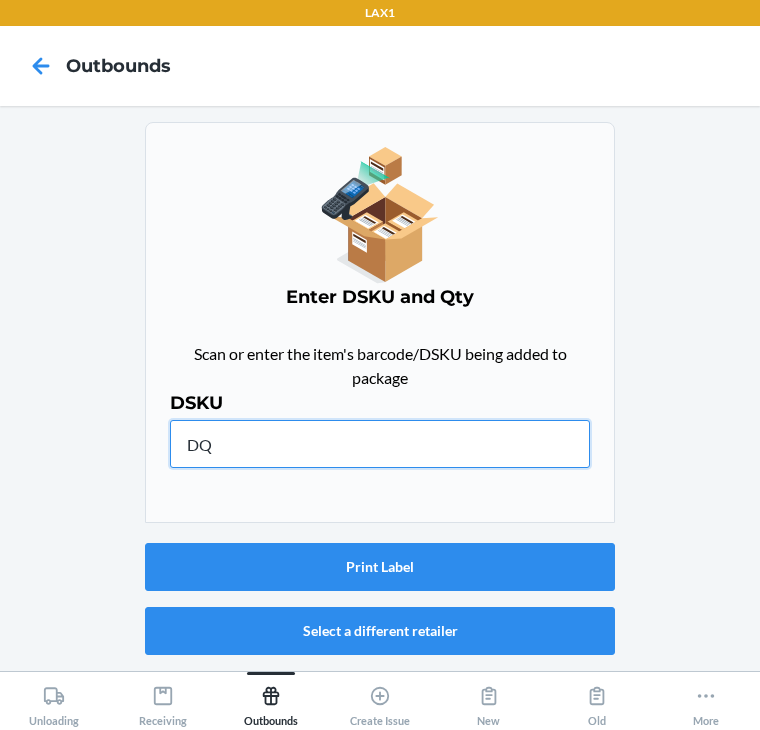 type on "D" 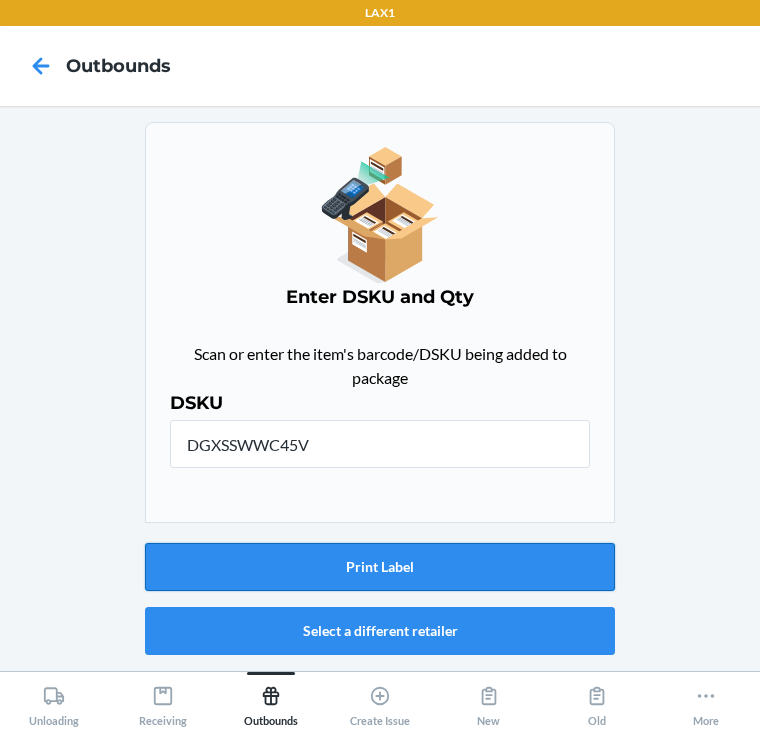 click on "Print Label" at bounding box center [380, 567] 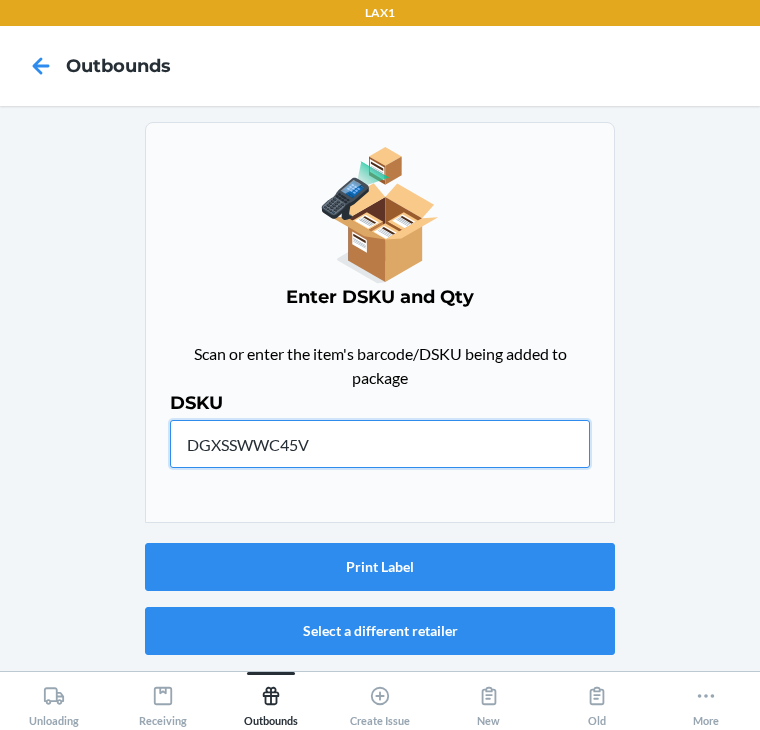 click on "DGXSSWWC45V" at bounding box center (380, 444) 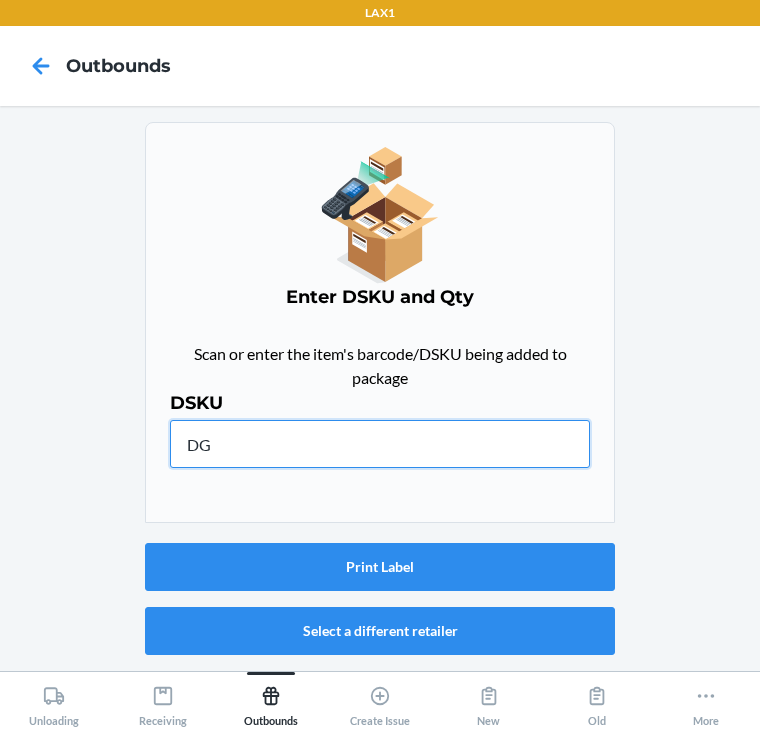 type on "D" 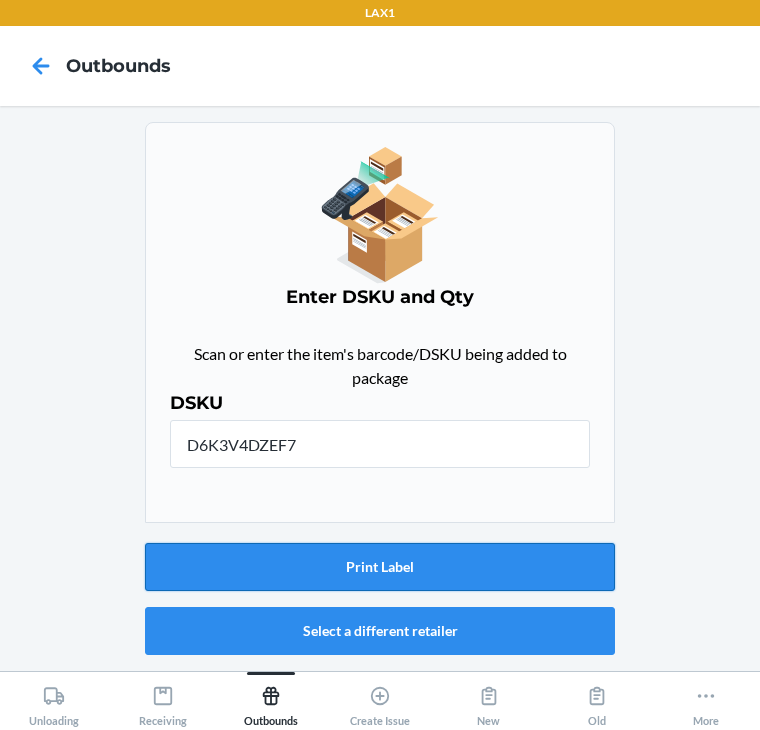 click on "Print Label" at bounding box center (380, 567) 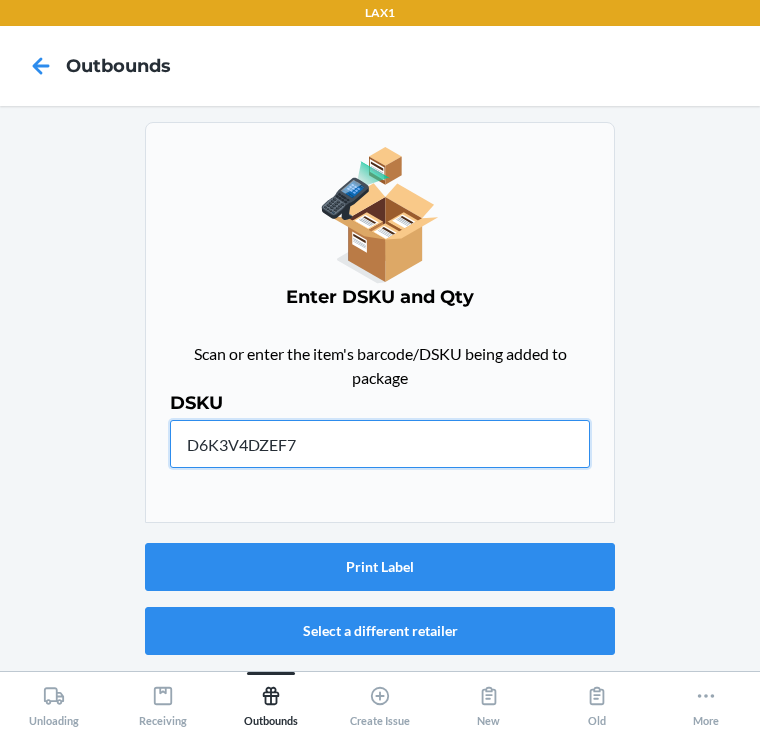 click on "D6K3V4DZEF7" at bounding box center [380, 444] 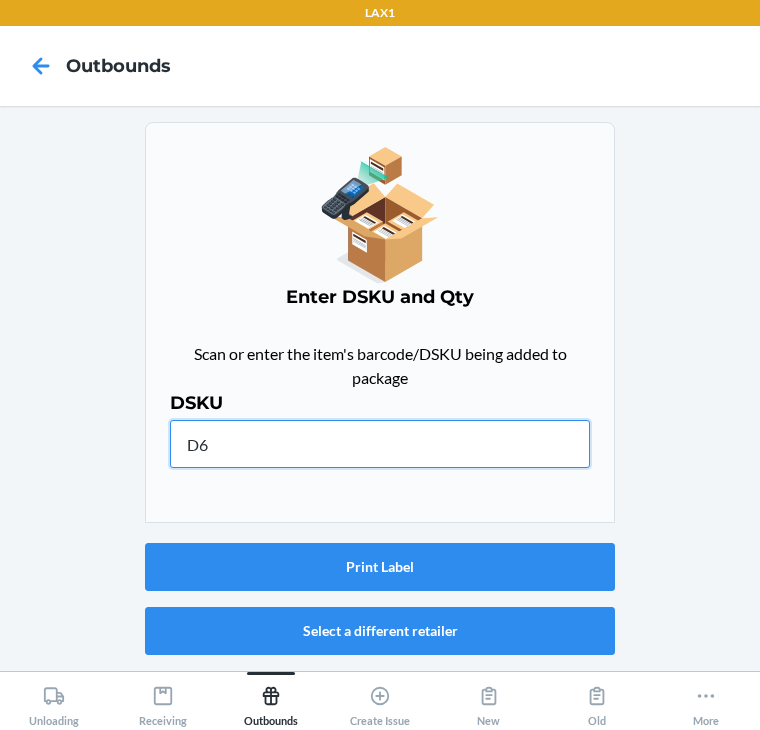 type on "D" 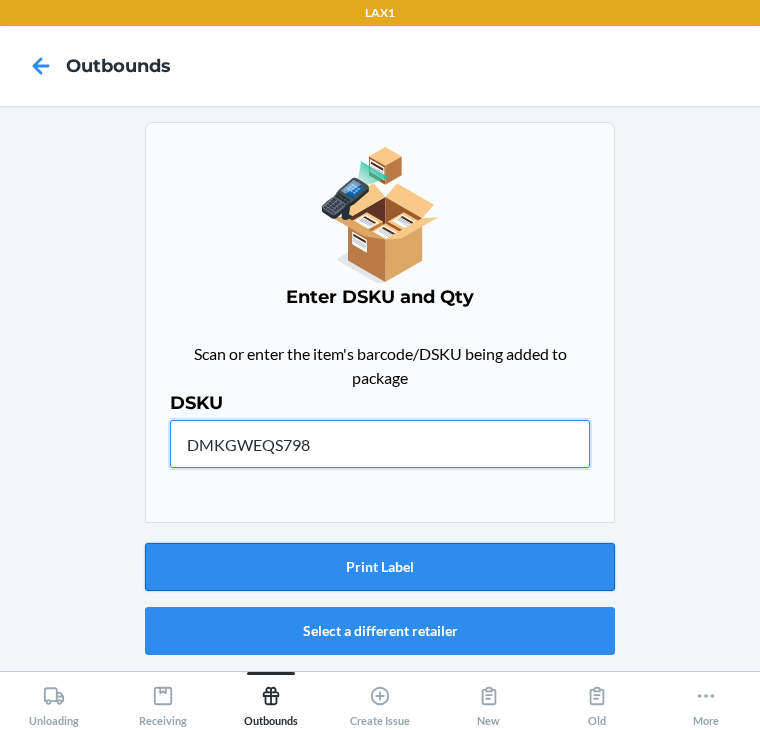 type on "DMKGWEQS798" 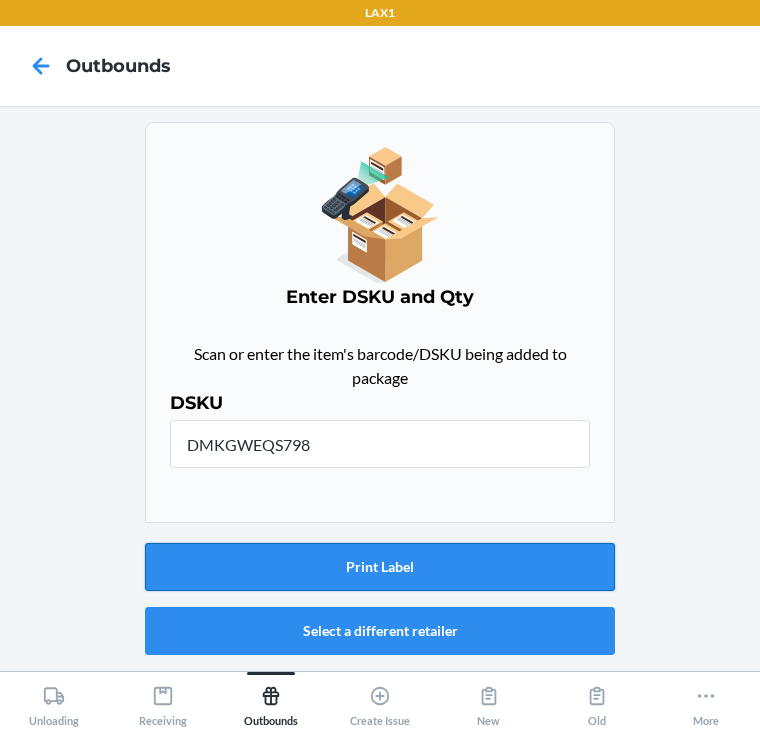 click on "Print Label" at bounding box center (380, 567) 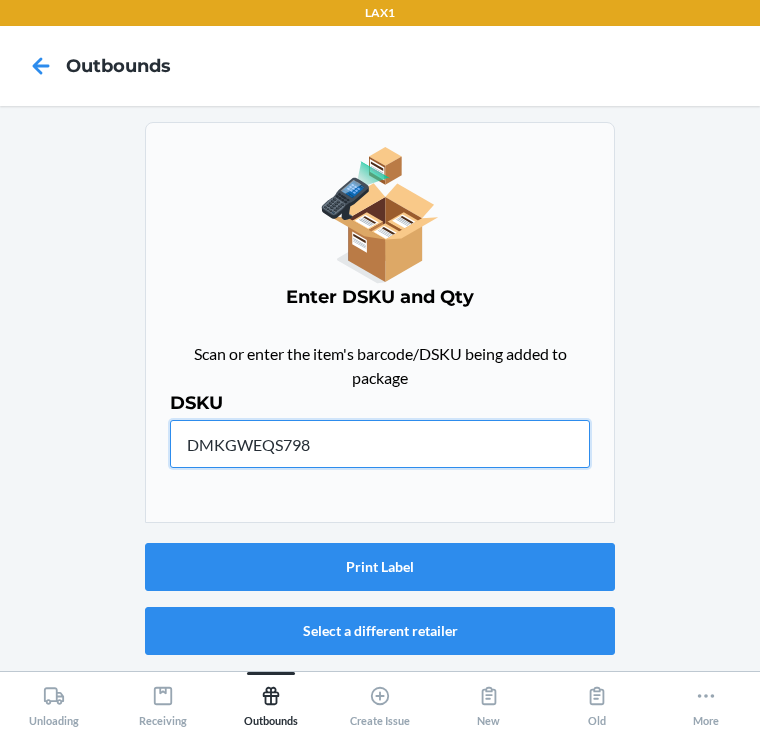 click on "DMKGWEQS798" at bounding box center (380, 444) 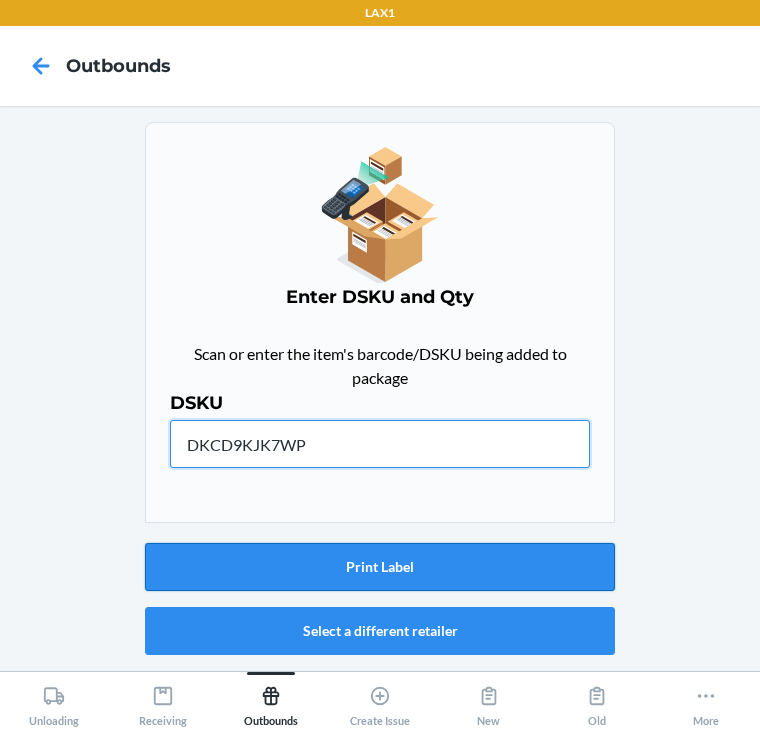 type on "DKCD9KJK7WP" 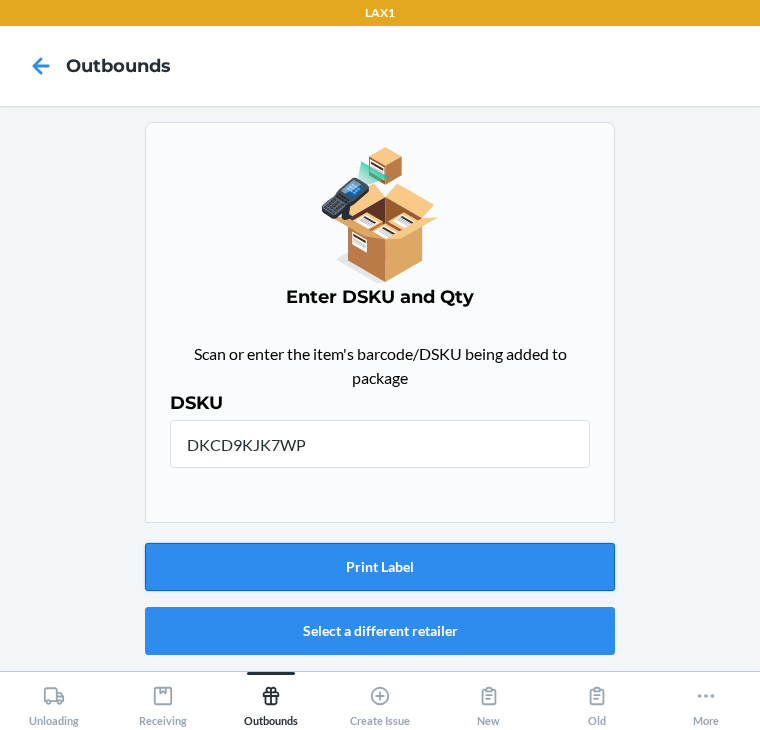 click on "Print Label" at bounding box center (380, 567) 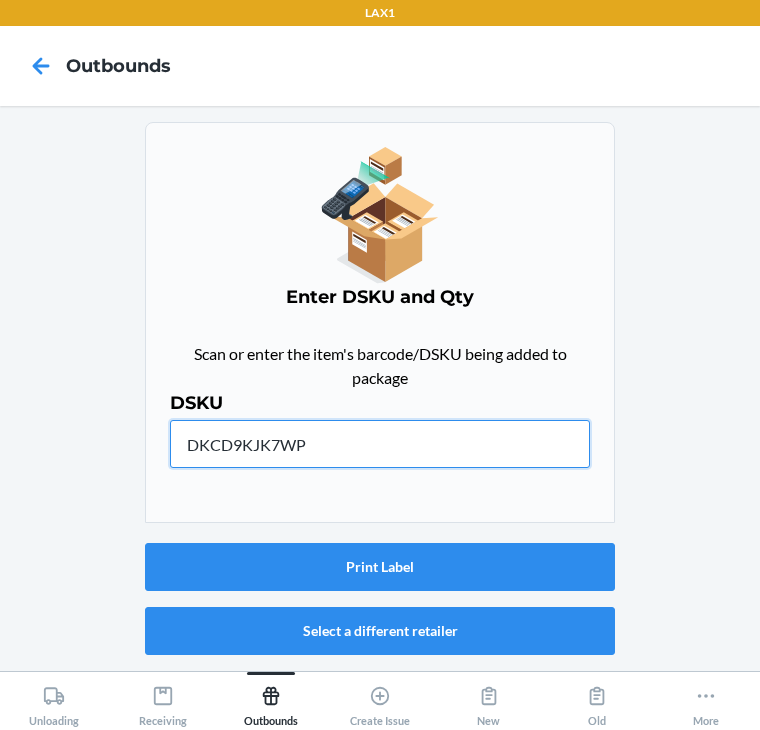 click on "DKCD9KJK7WP" at bounding box center [380, 444] 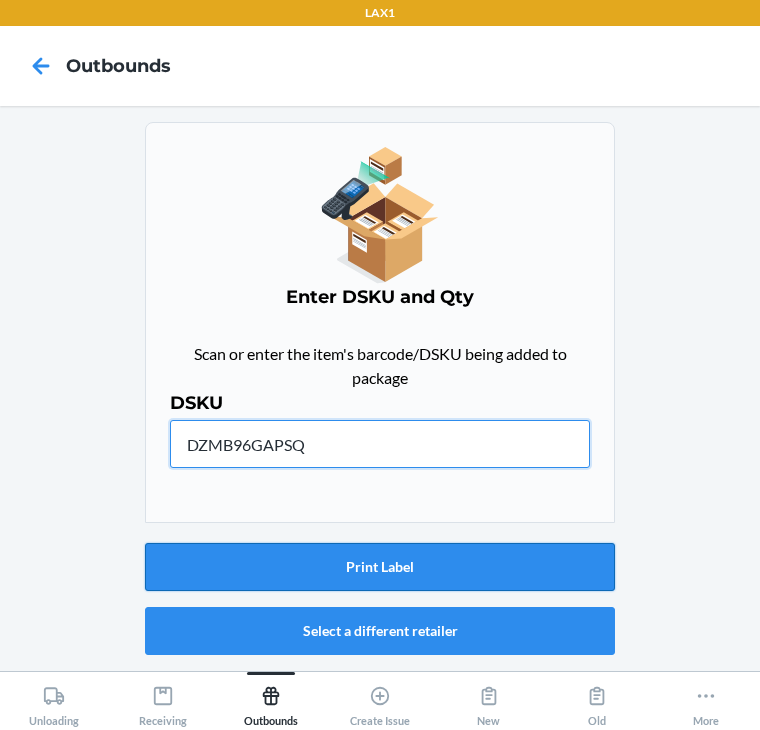 type on "DZMB96GAPSQ" 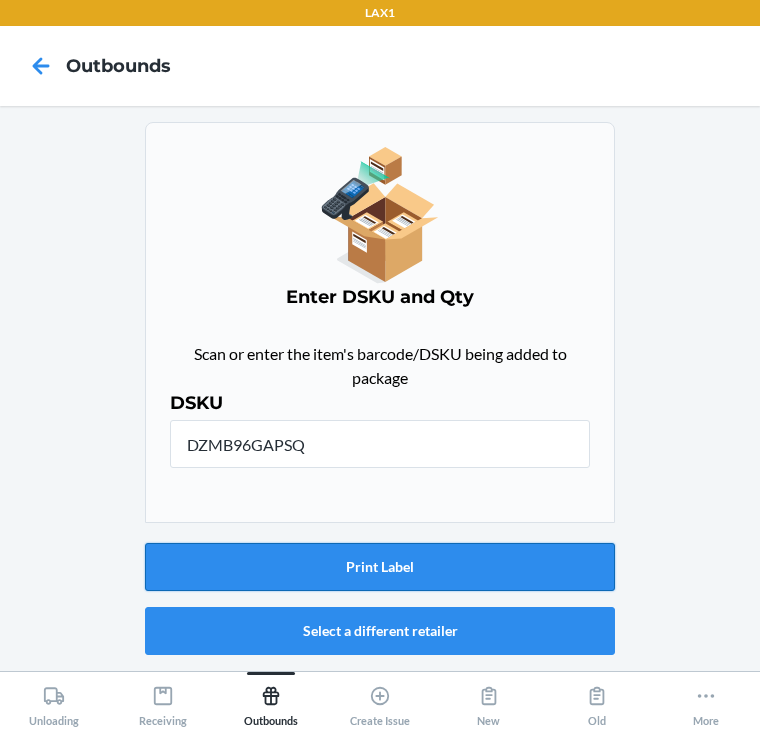 click on "Print Label" at bounding box center (380, 567) 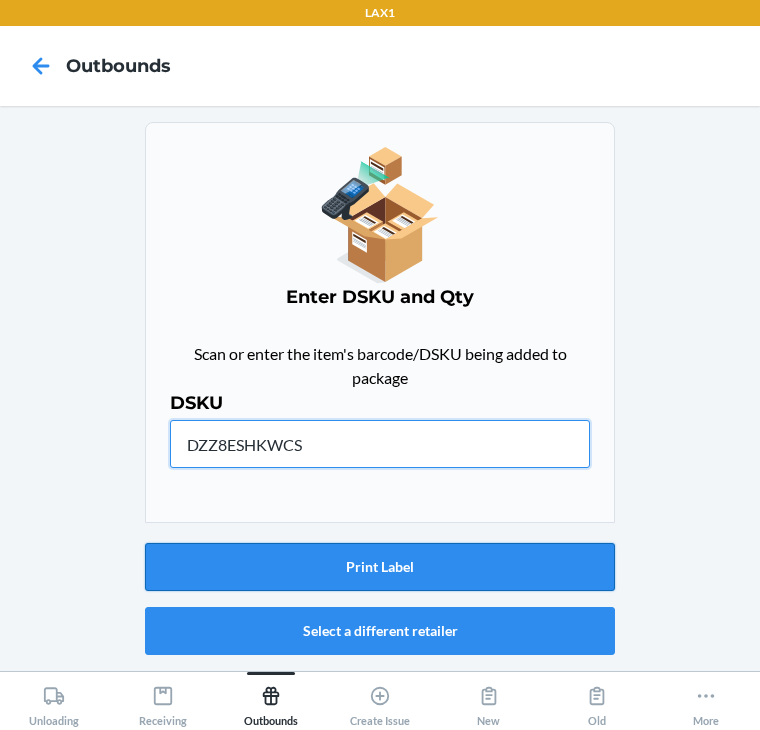 type on "DZZ8ESHKWCS" 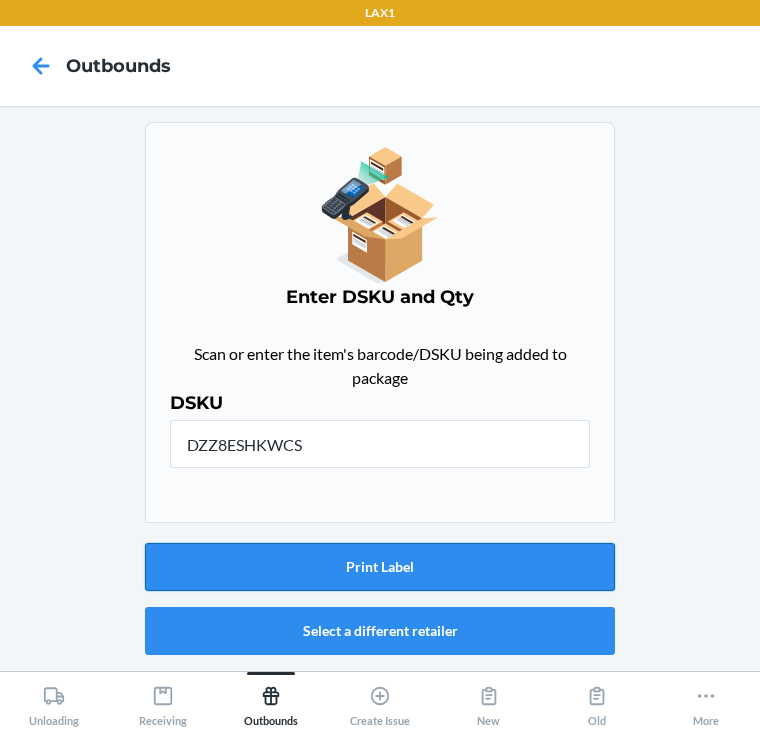 click on "Print Label" at bounding box center (380, 567) 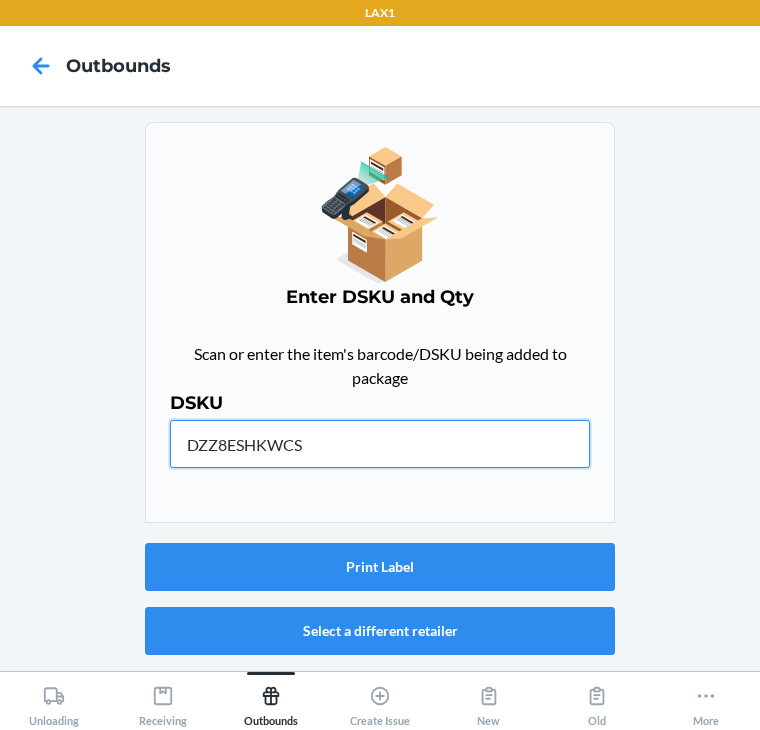 click on "DZZ8ESHKWCS" at bounding box center (380, 444) 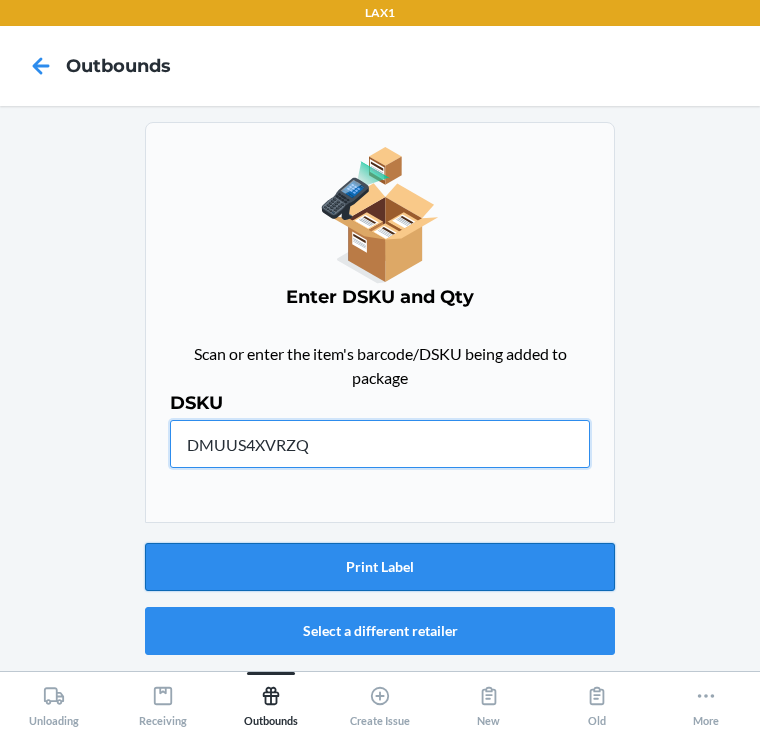 type on "DMUUS4XVRZQ" 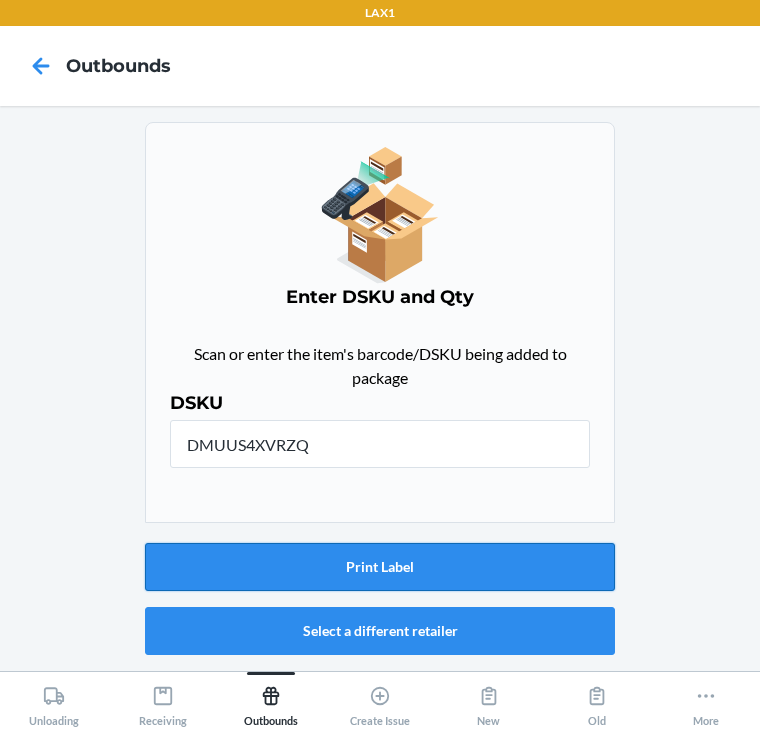 click on "Print Label" at bounding box center (380, 567) 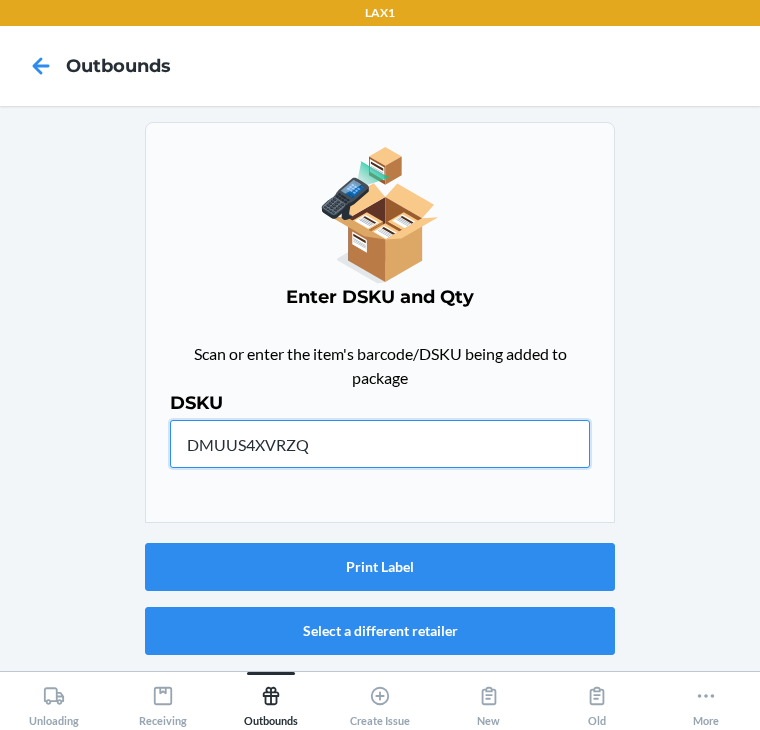 click on "DMUUS4XVRZQ" at bounding box center (380, 444) 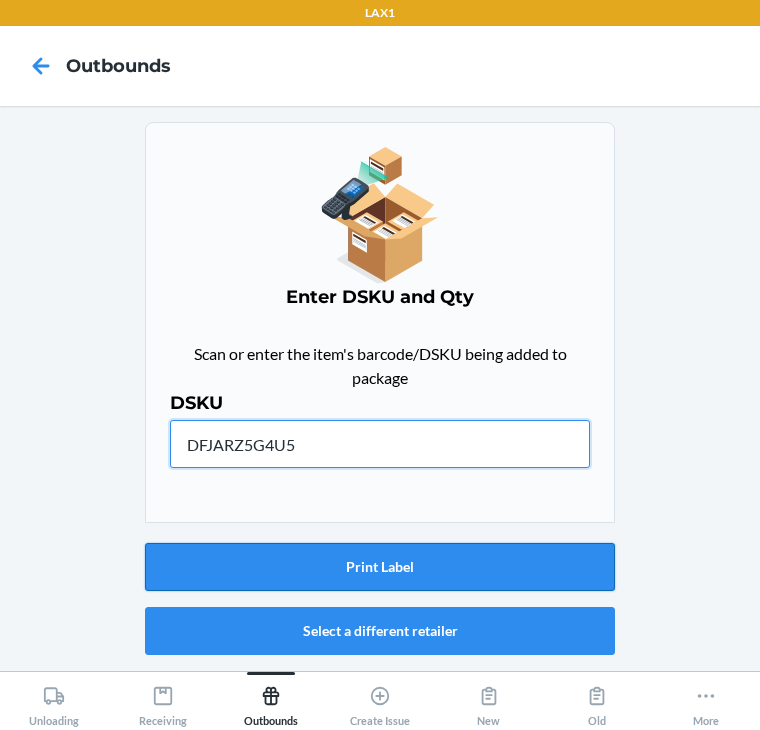 type on "DFJARZ5G4U5" 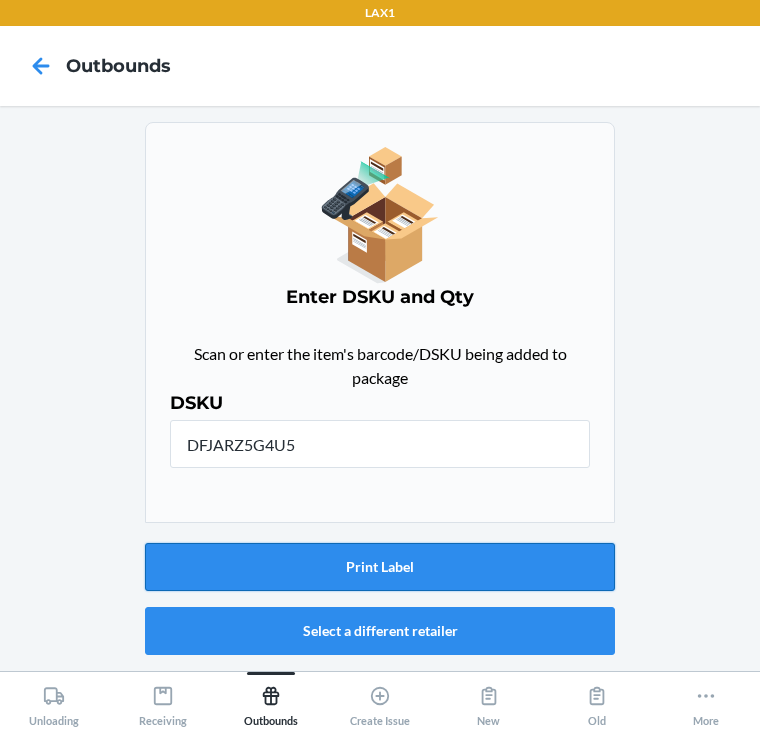 click on "Print Label" at bounding box center [380, 567] 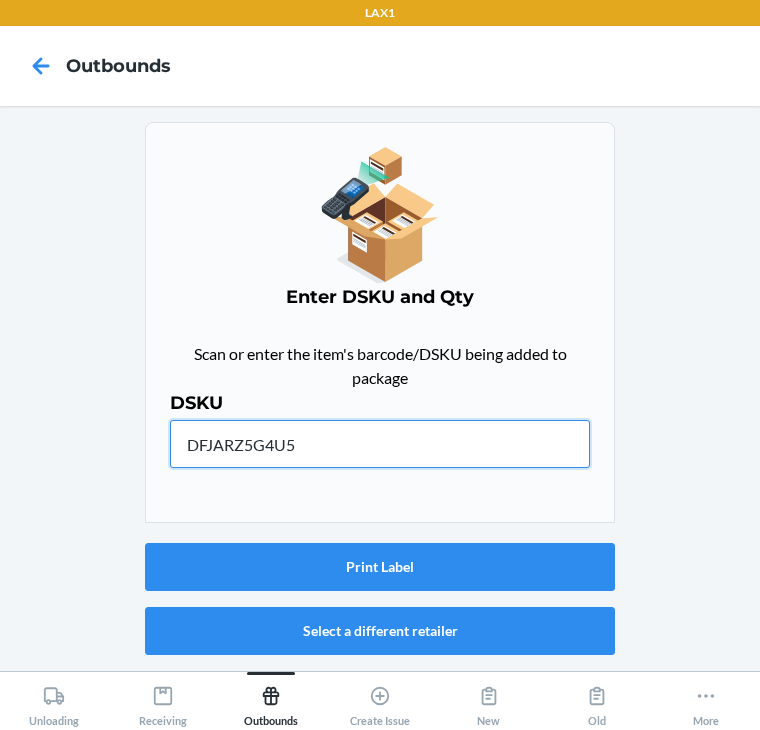 click on "DFJARZ5G4U5" at bounding box center [380, 444] 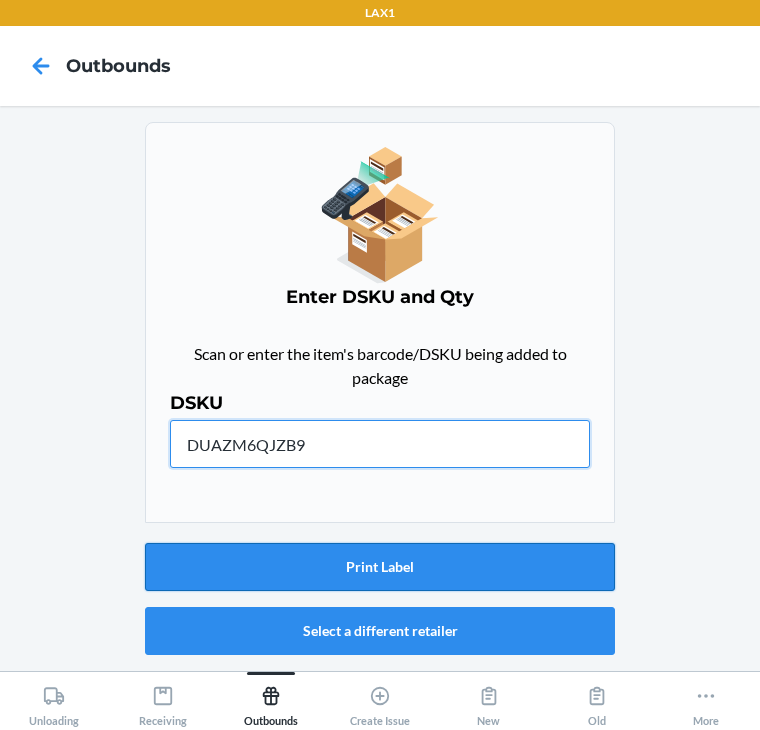 type on "DUAZM6QJZB9" 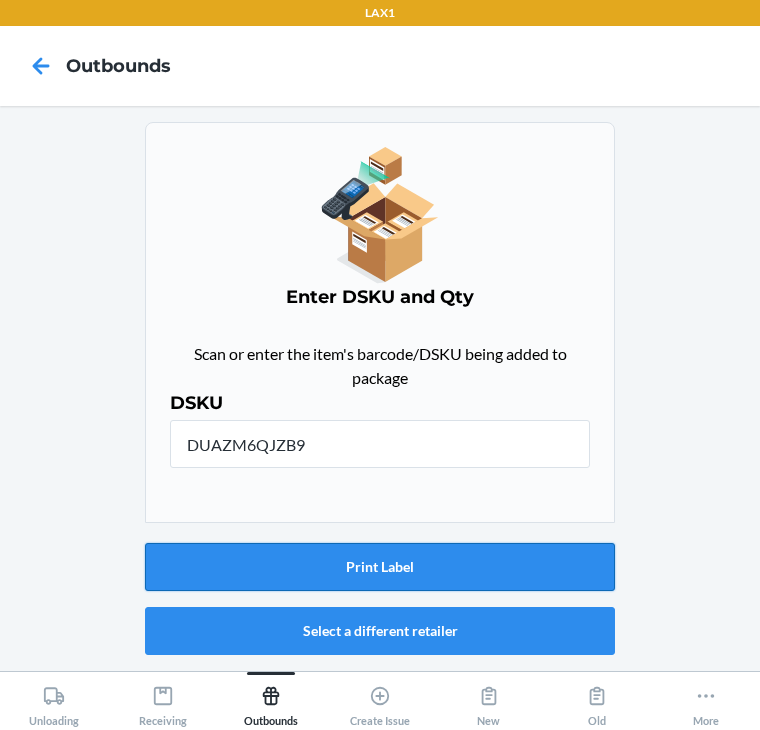 click on "Print Label" at bounding box center [380, 567] 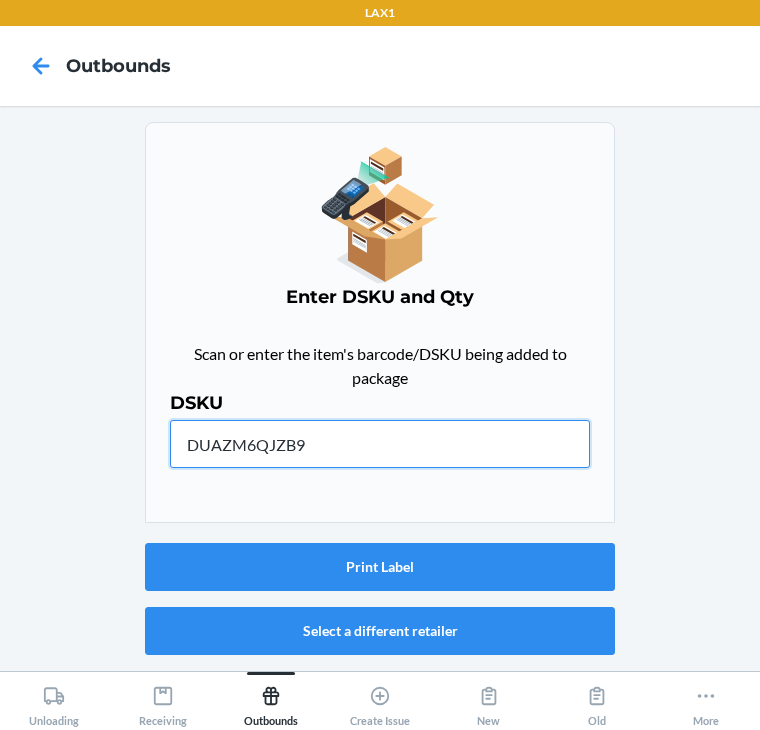 click on "DUAZM6QJZB9" at bounding box center (380, 444) 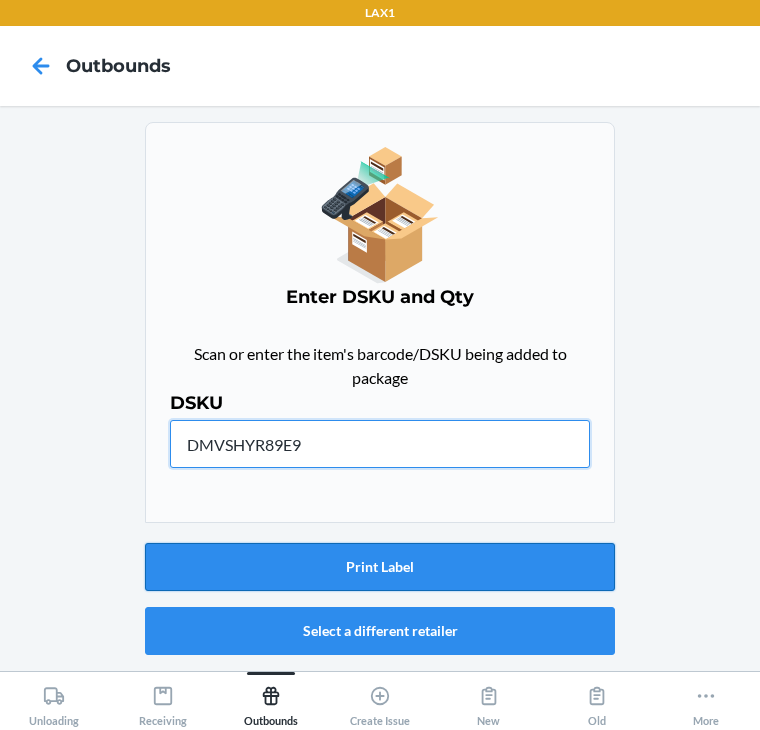 type on "DMVSHYR89E9" 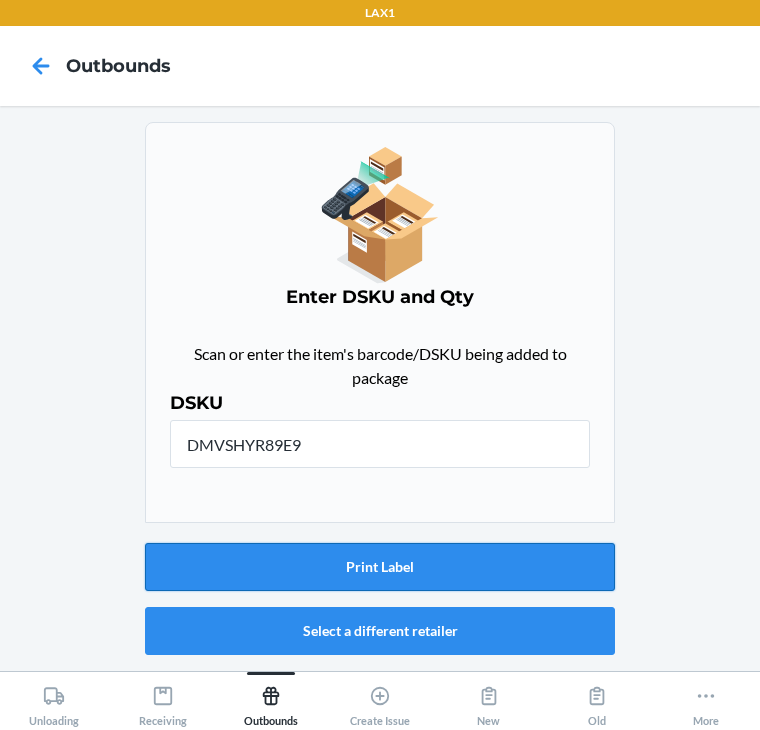 click on "Print Label" at bounding box center (380, 567) 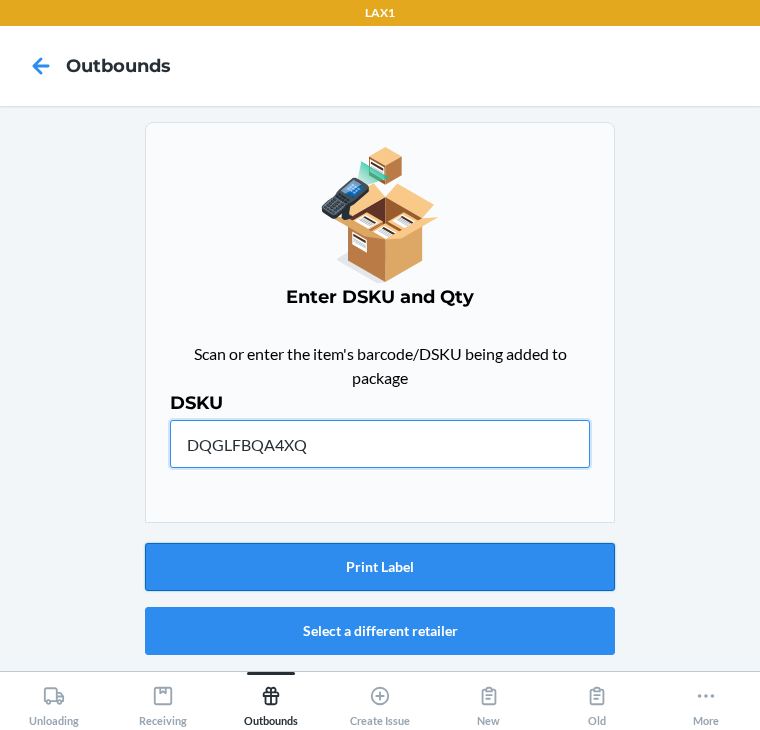 type on "DQGLFBQA4XQ" 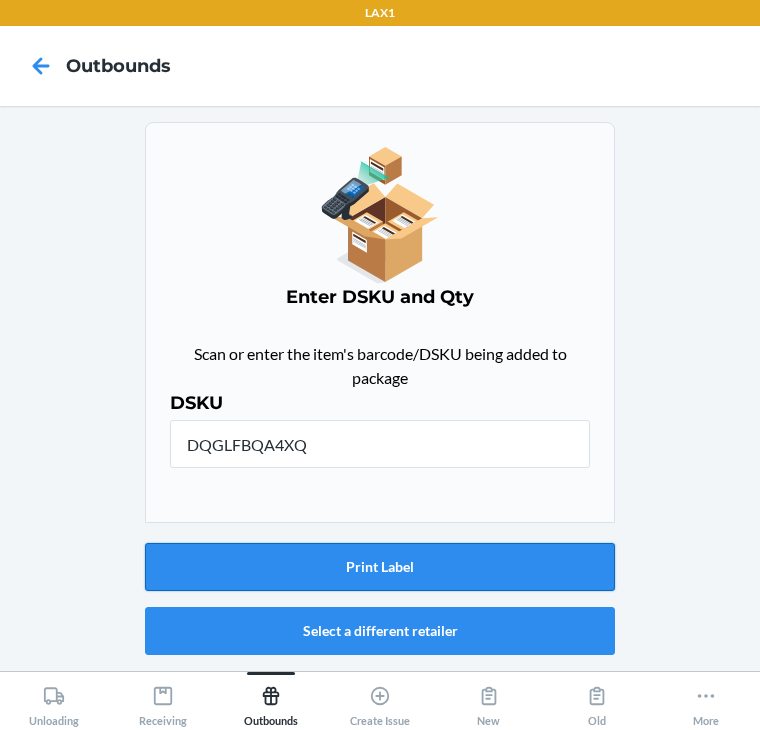 click on "Print Label" at bounding box center [380, 567] 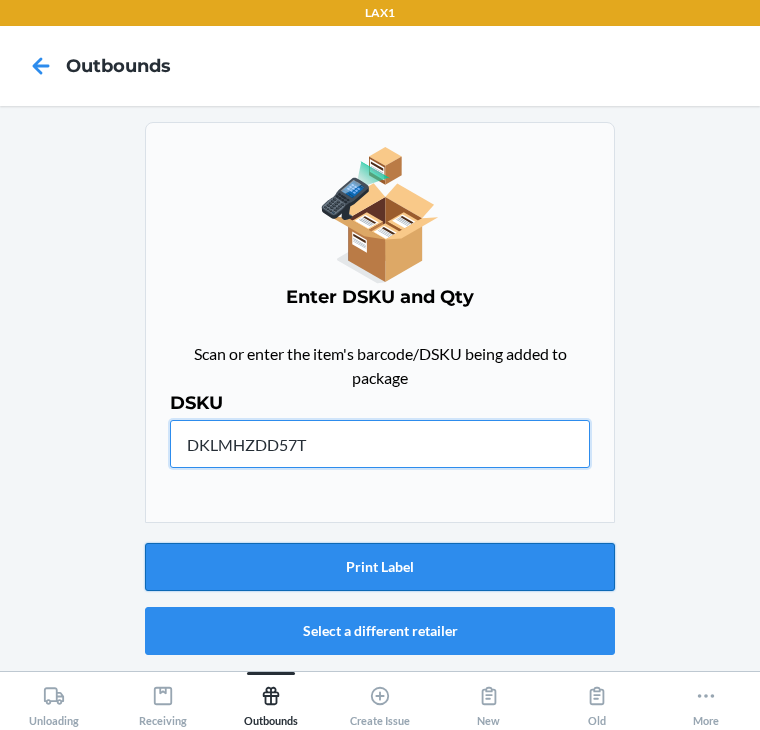type on "DKLMHZDD57T" 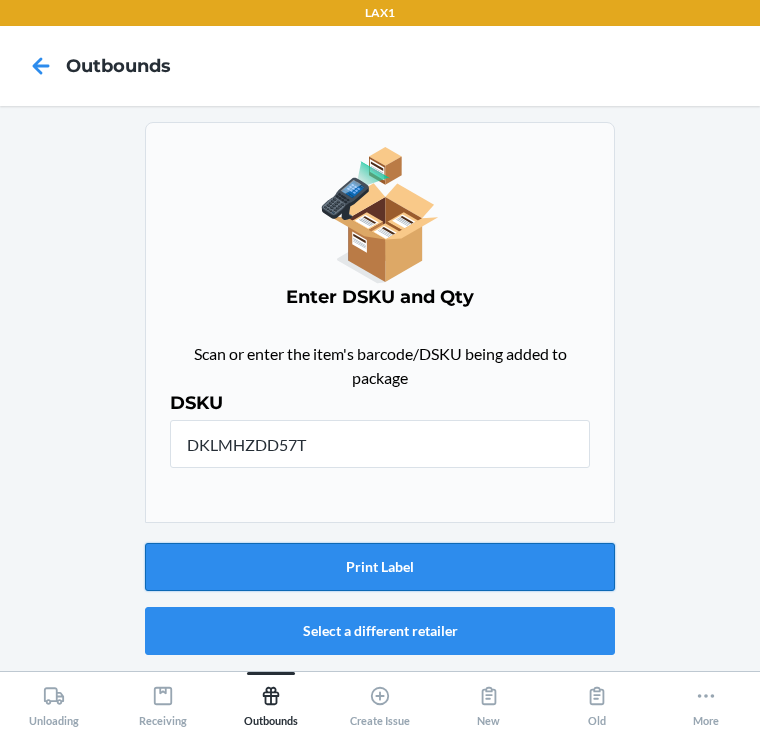 click on "Print Label" at bounding box center [380, 567] 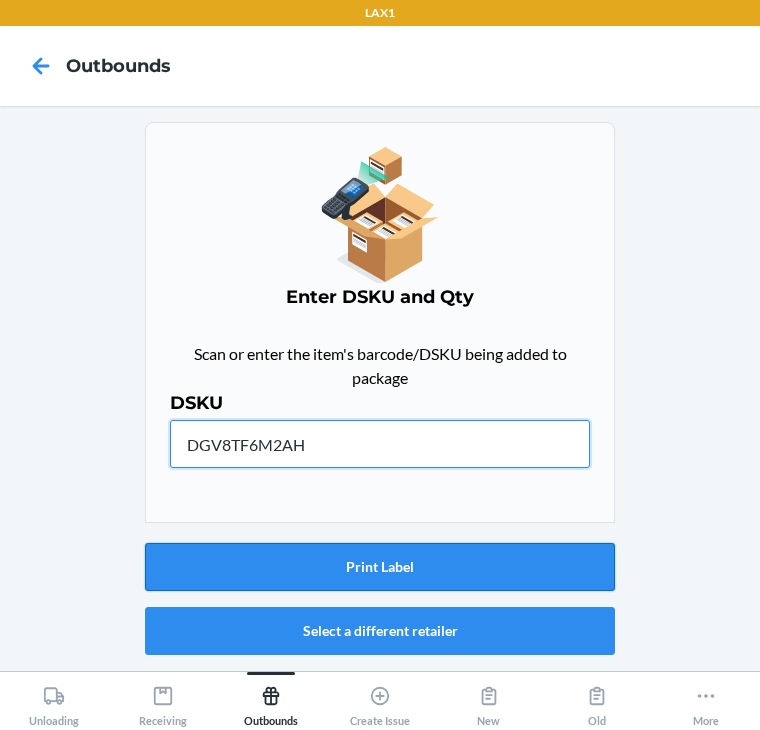 type on "DGV8TF6M2AH" 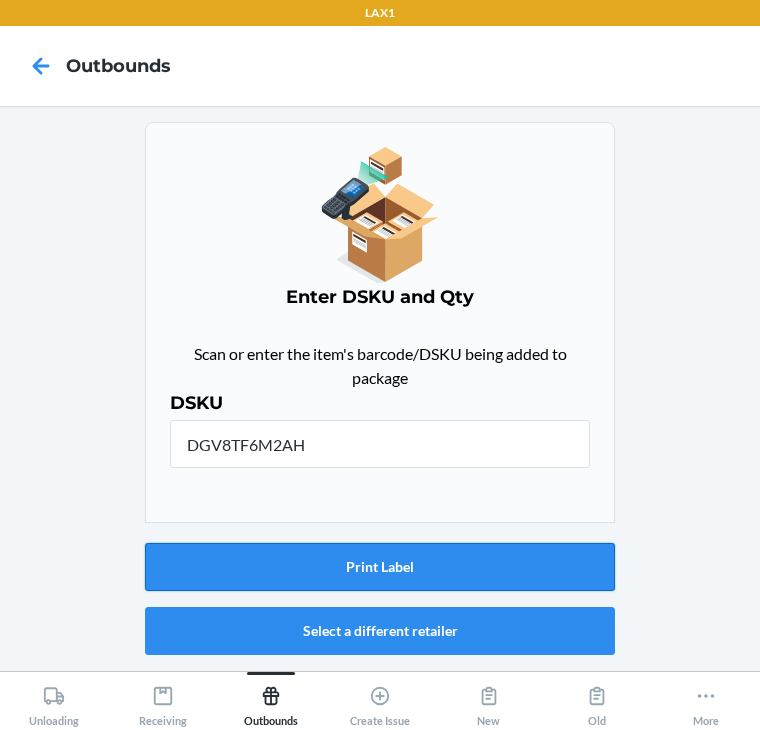 click on "Print Label" at bounding box center (380, 567) 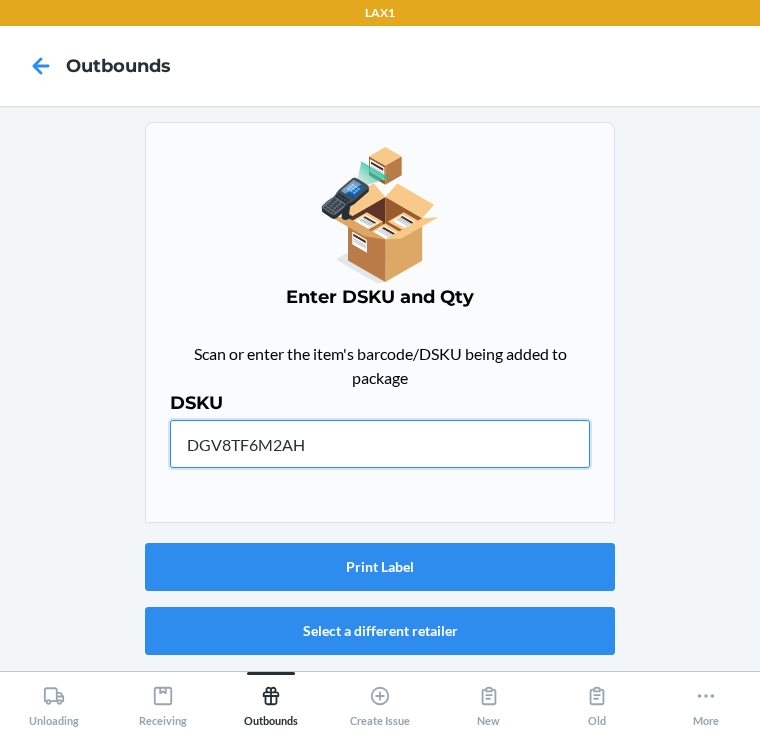 click on "DGV8TF6M2AH" at bounding box center [380, 444] 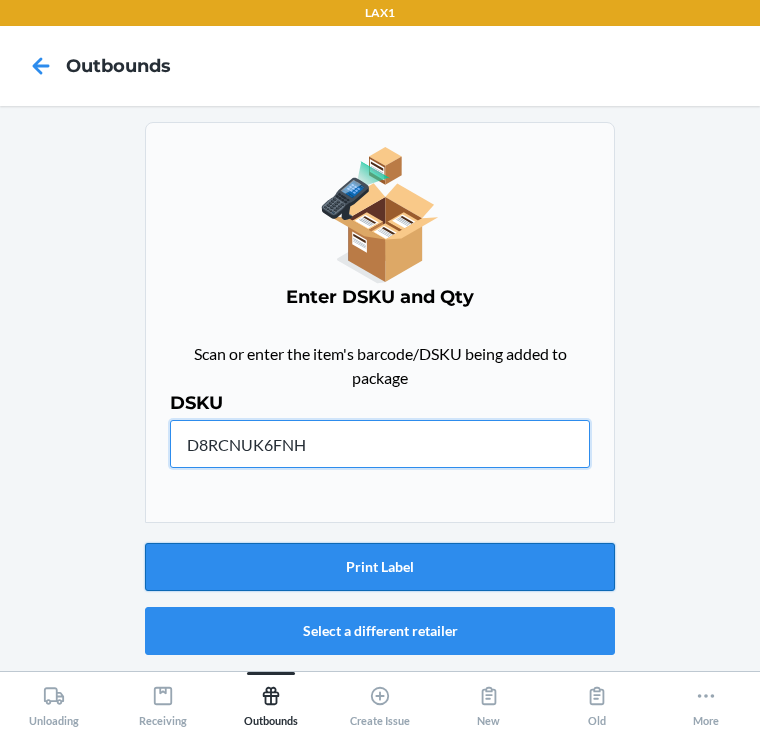 type on "D8RCNUK6FNH" 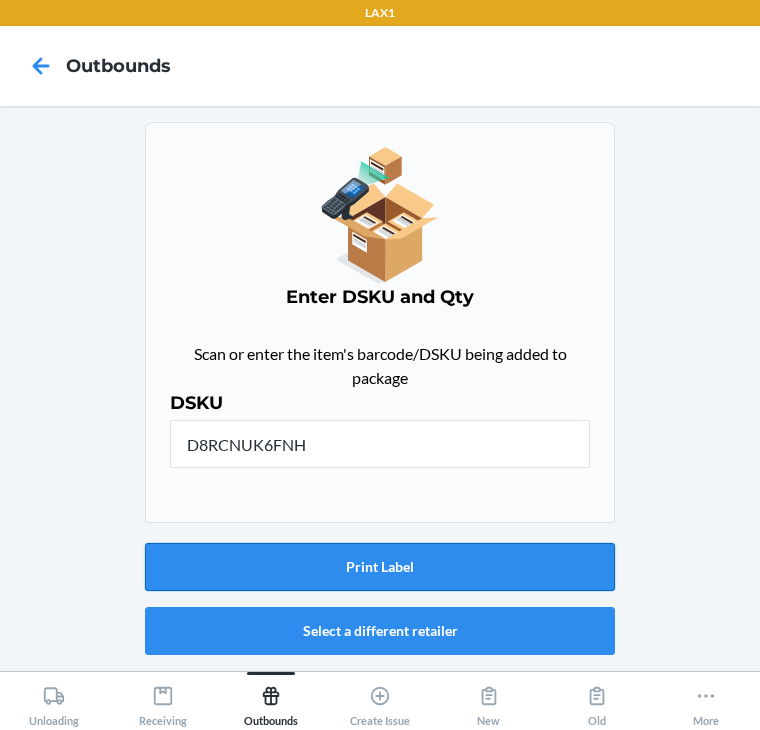 click on "Print Label" at bounding box center (380, 567) 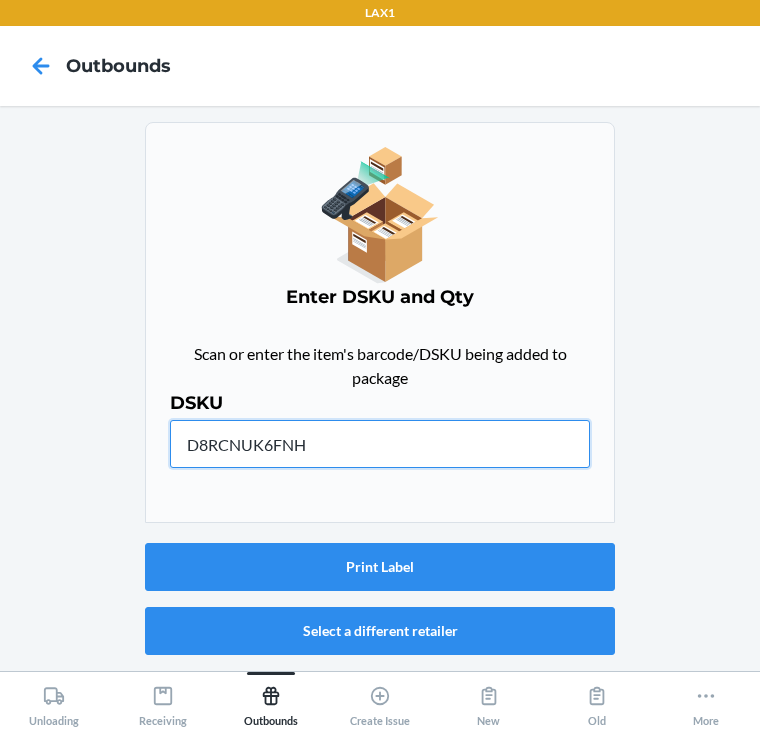 click on "D8RCNUK6FNH" at bounding box center (380, 444) 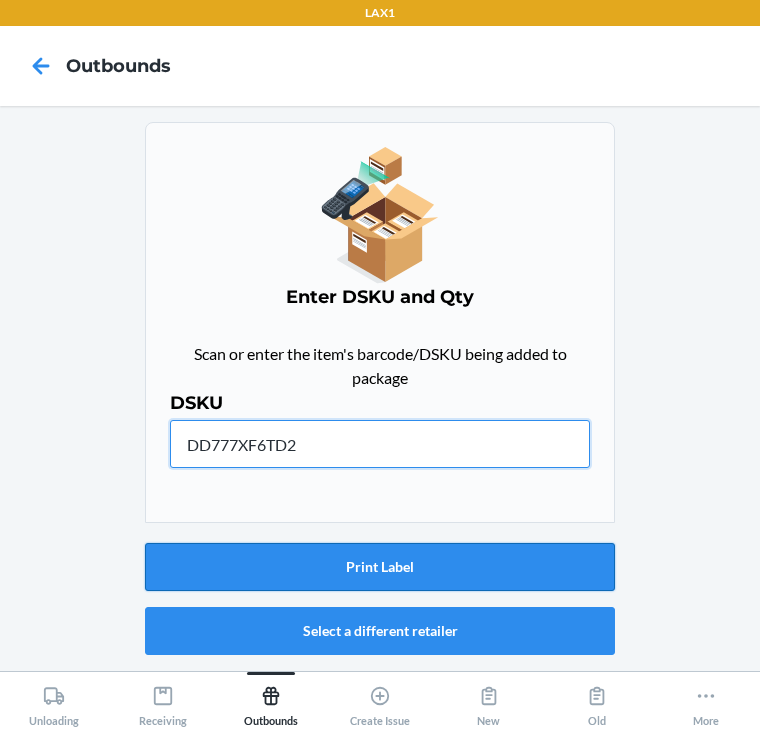 type on "DD777XF6TD2" 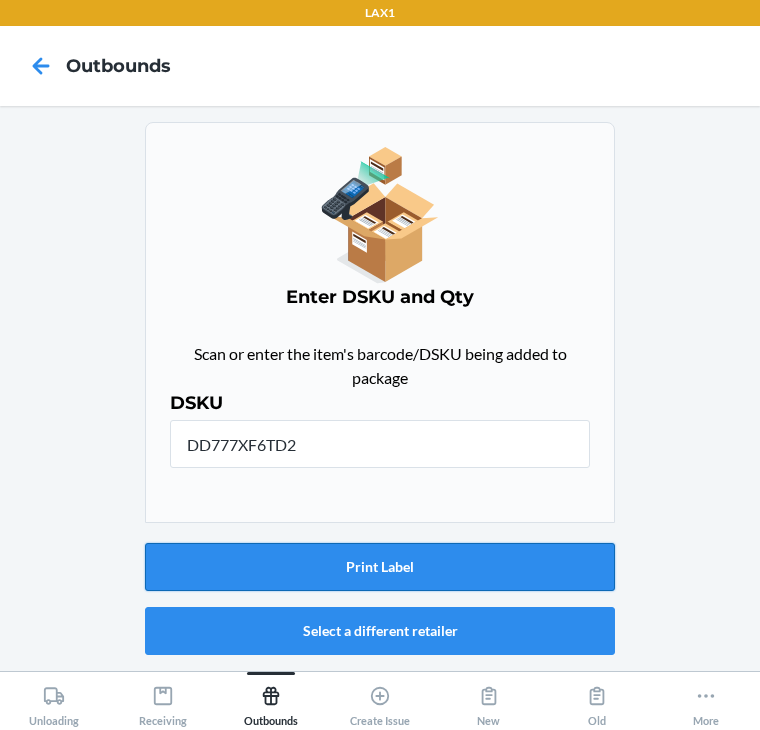 click on "Print Label" at bounding box center [380, 567] 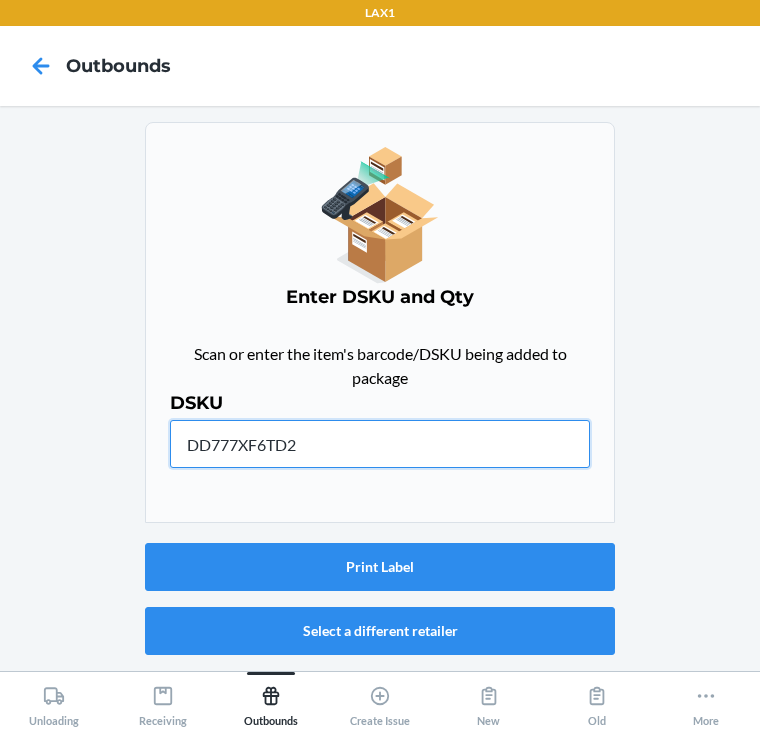 click on "DD777XF6TD2" at bounding box center [380, 444] 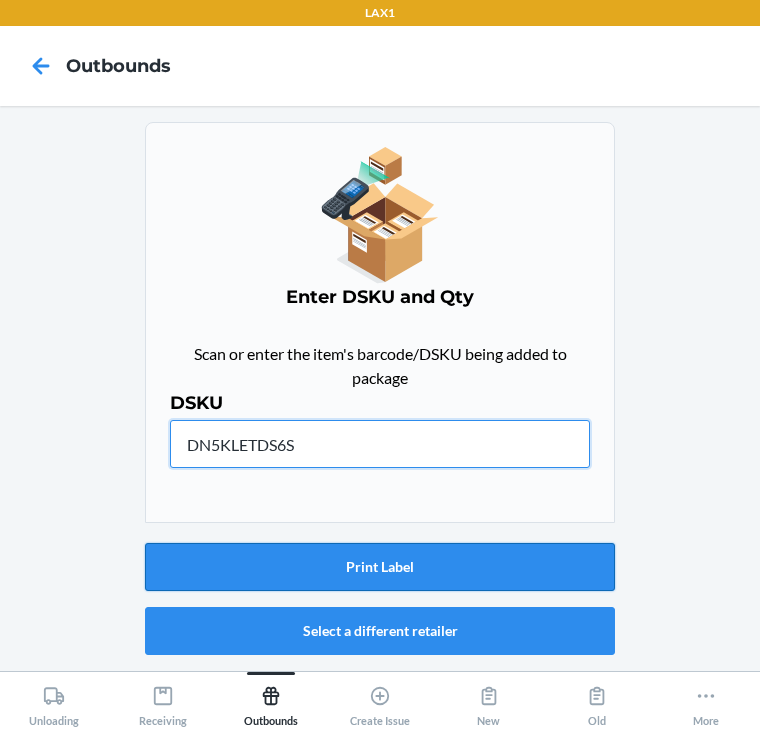 type on "DN5KLETDS6S" 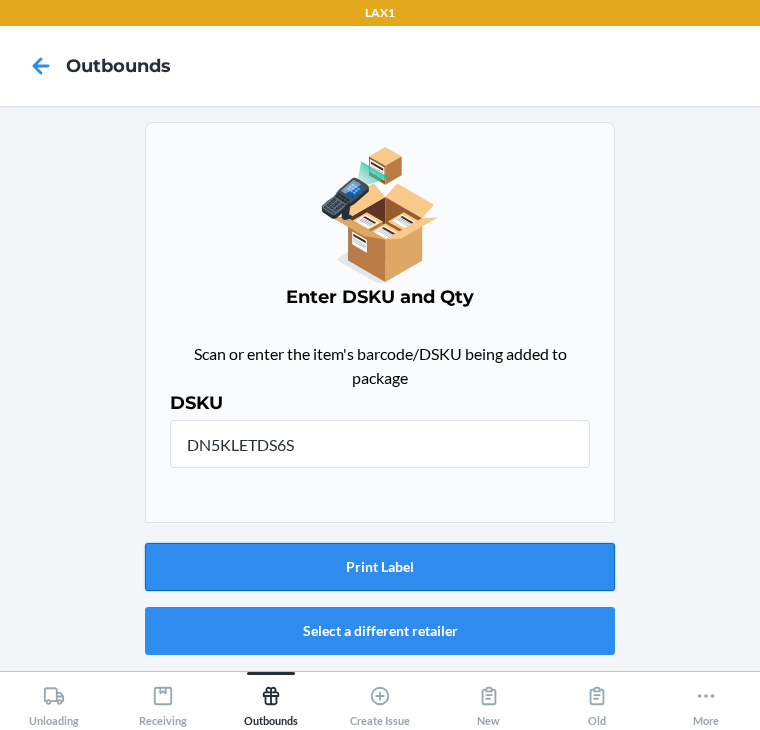 click on "Print Label" at bounding box center [380, 567] 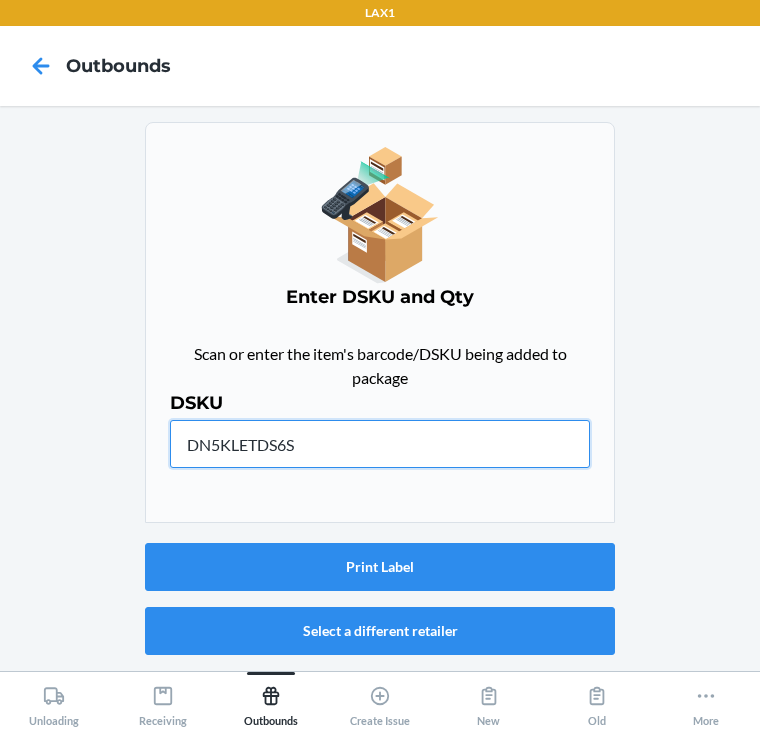click on "DN5KLETDS6S" at bounding box center [380, 444] 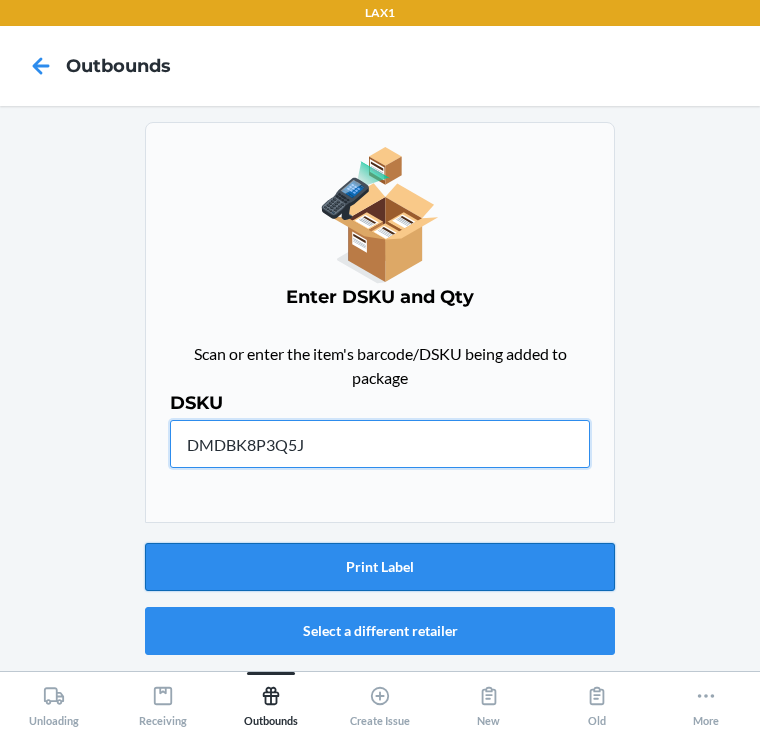 type on "DMDBK8P3Q5J" 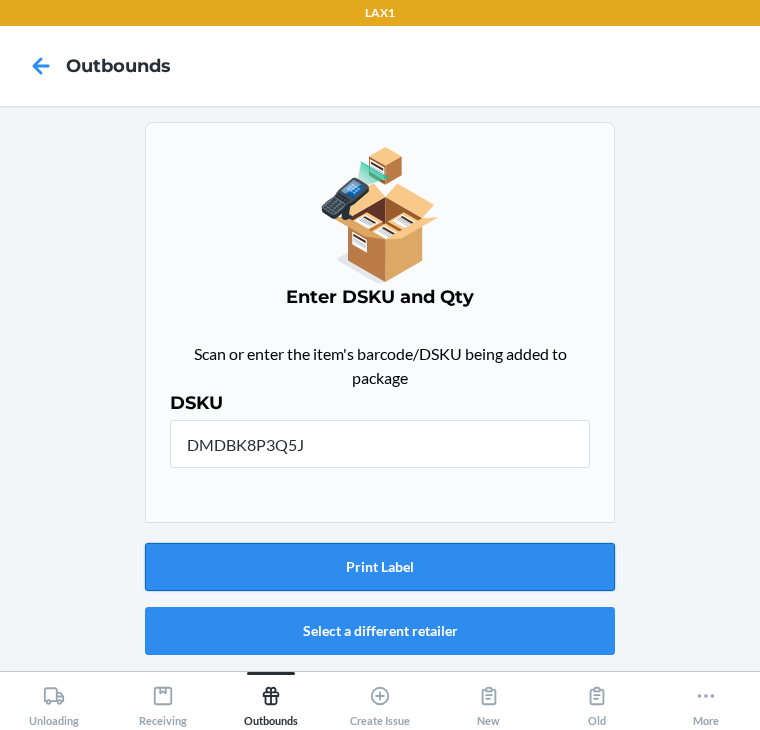 click on "Print Label" at bounding box center (380, 567) 